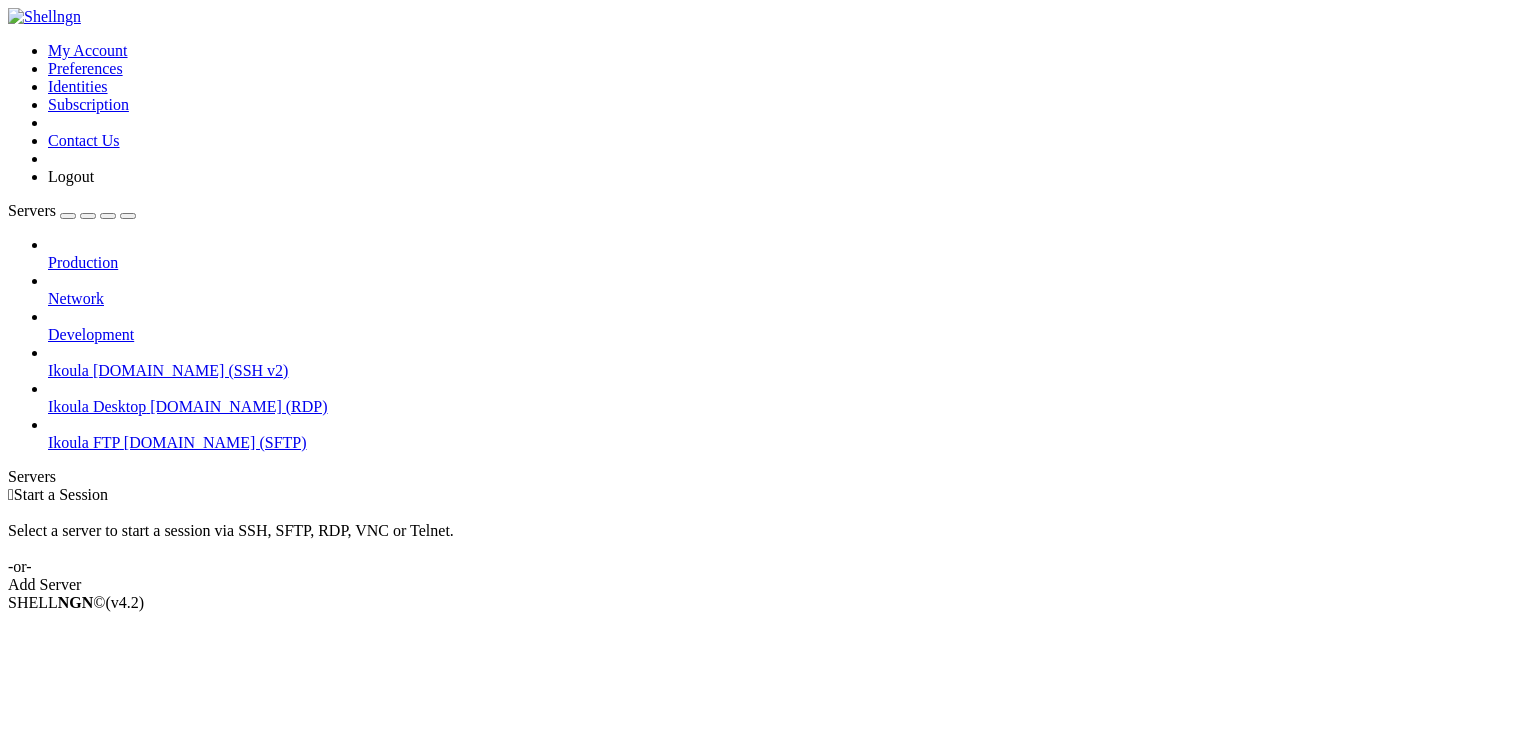 scroll, scrollTop: 0, scrollLeft: 0, axis: both 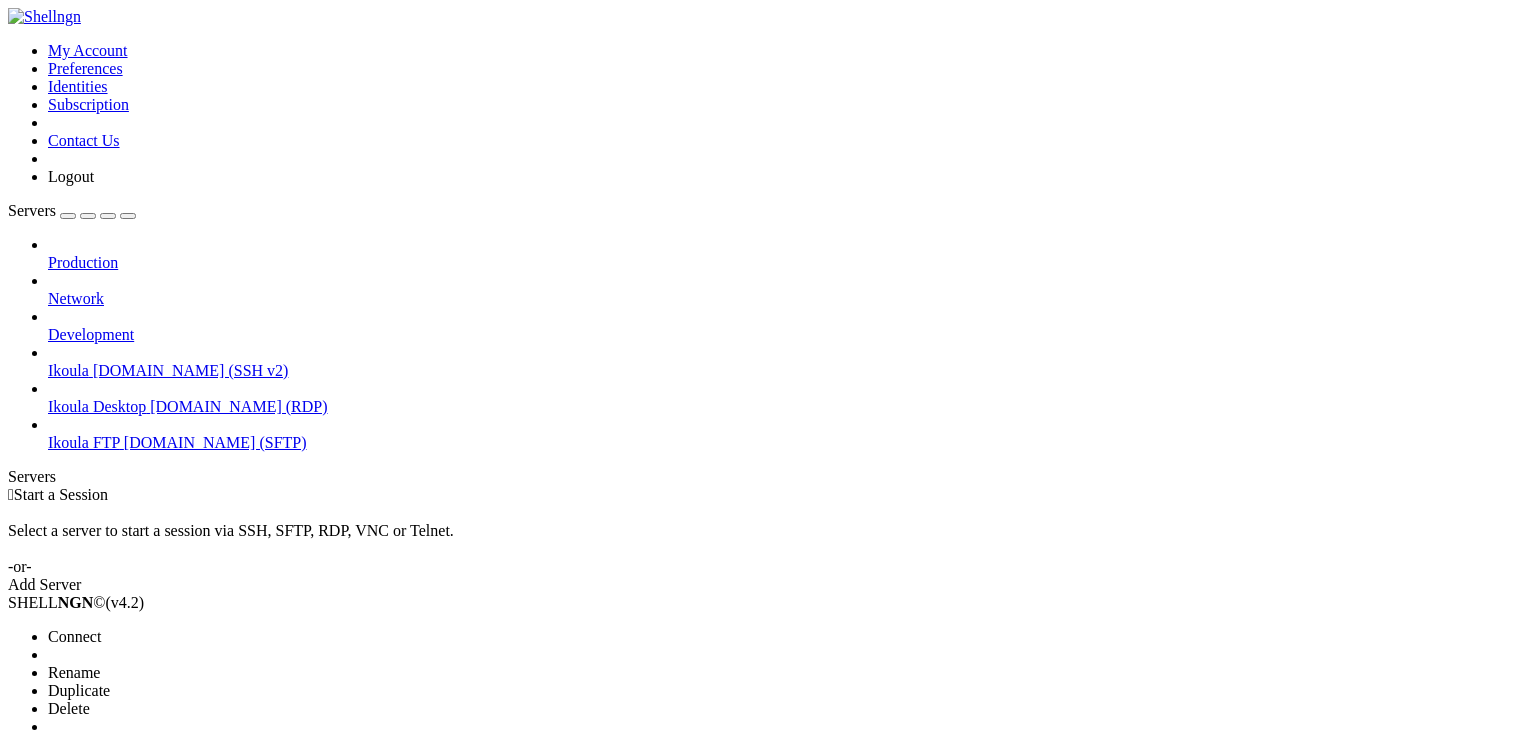 click on "Connect" at bounding box center [139, 637] 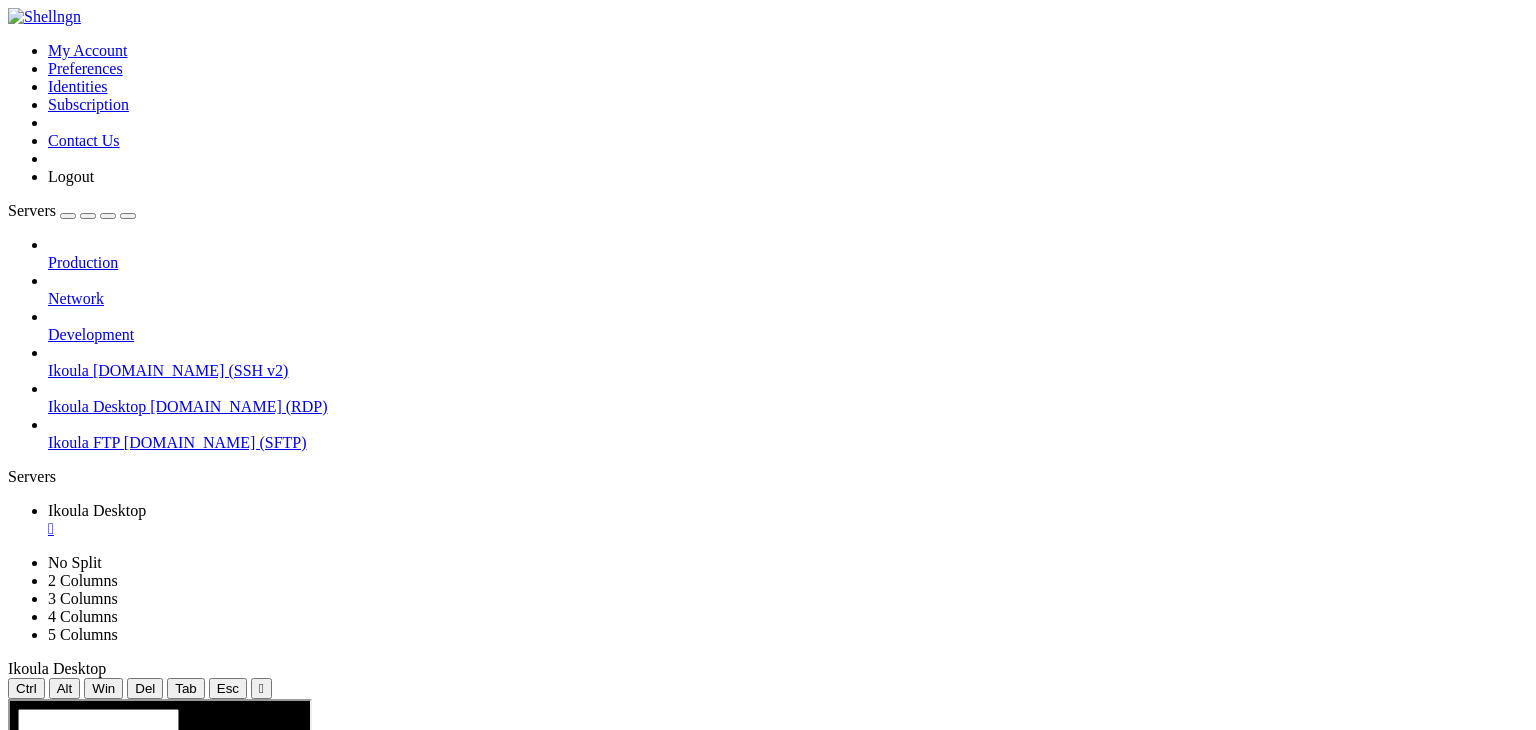 scroll, scrollTop: 0, scrollLeft: 0, axis: both 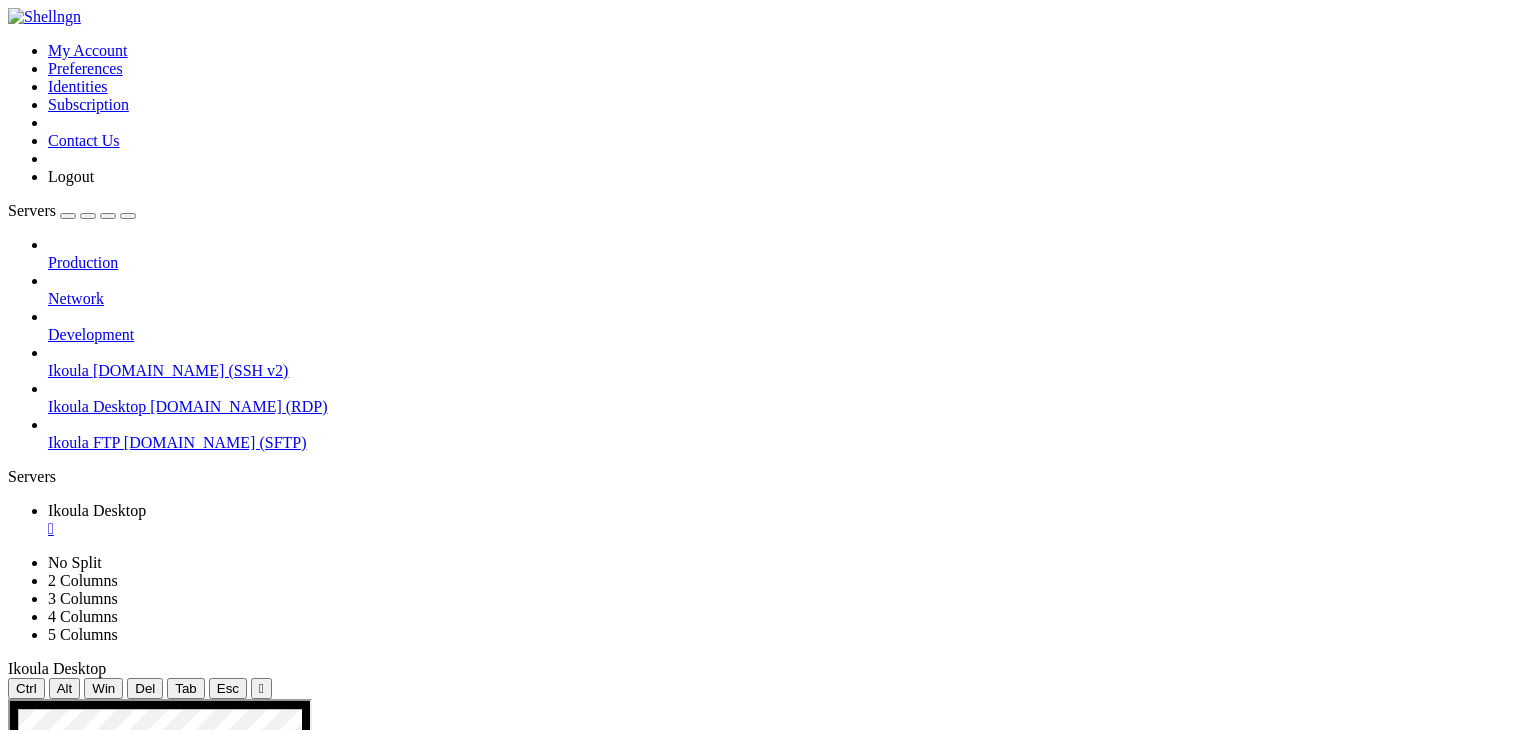 click at bounding box center [658, 1629] 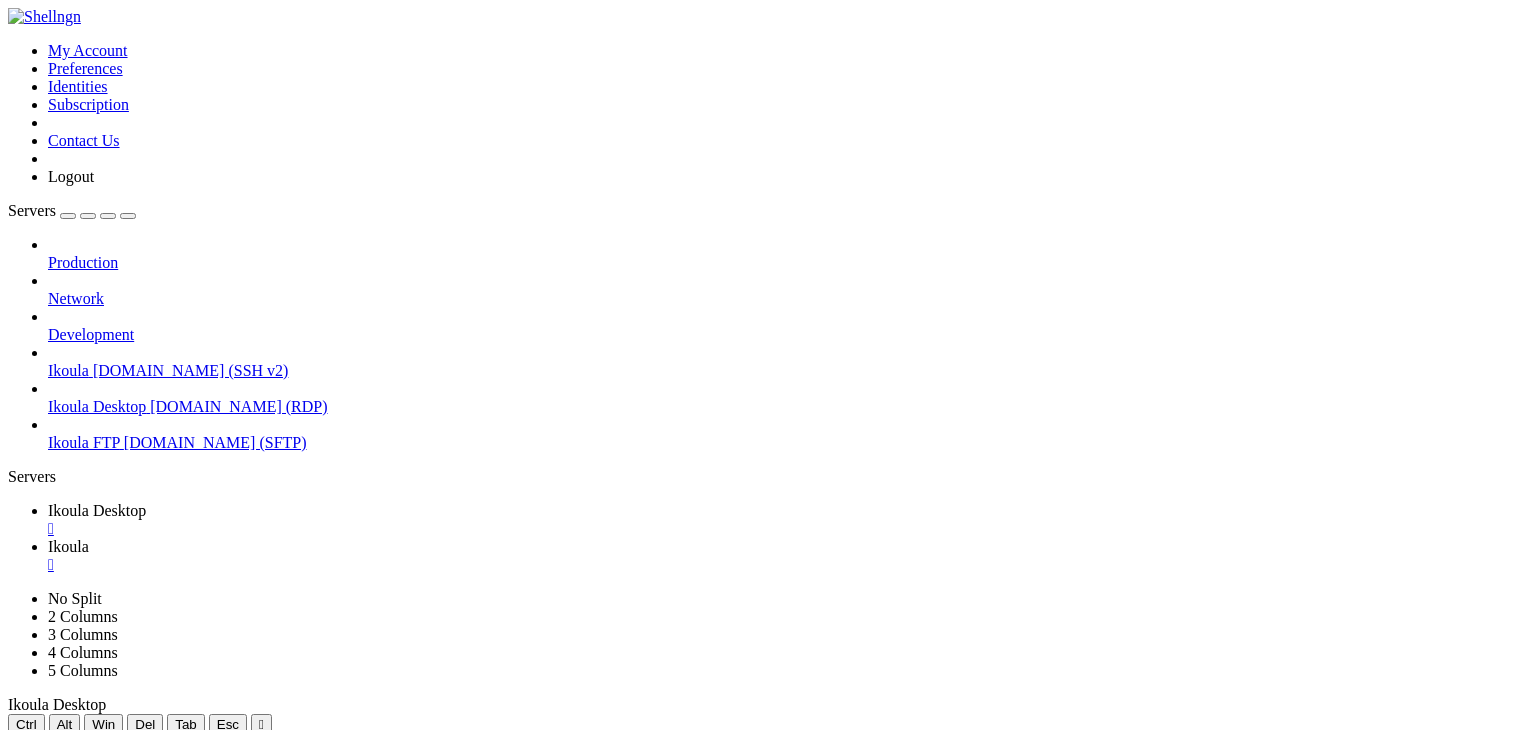 scroll, scrollTop: 0, scrollLeft: 0, axis: both 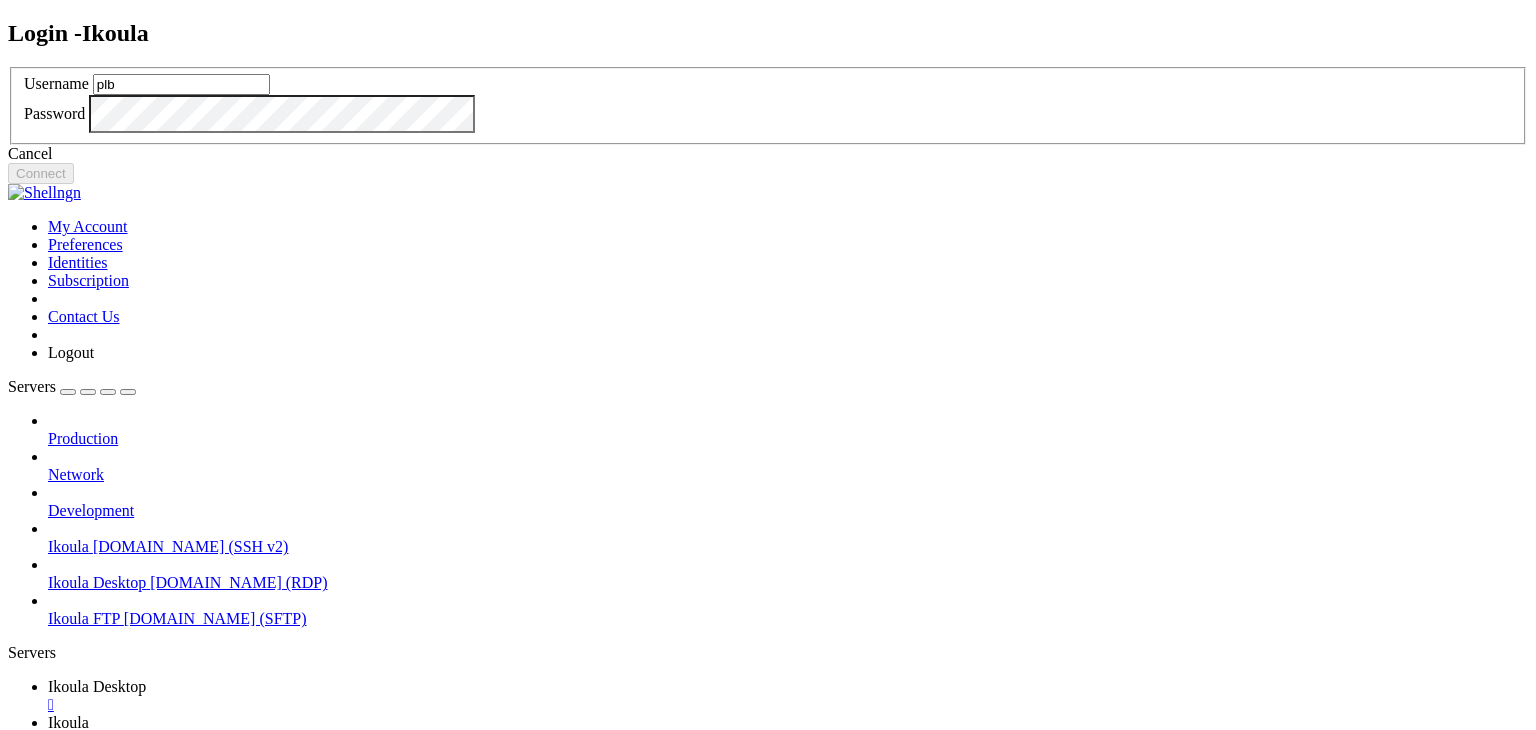 type on "plb" 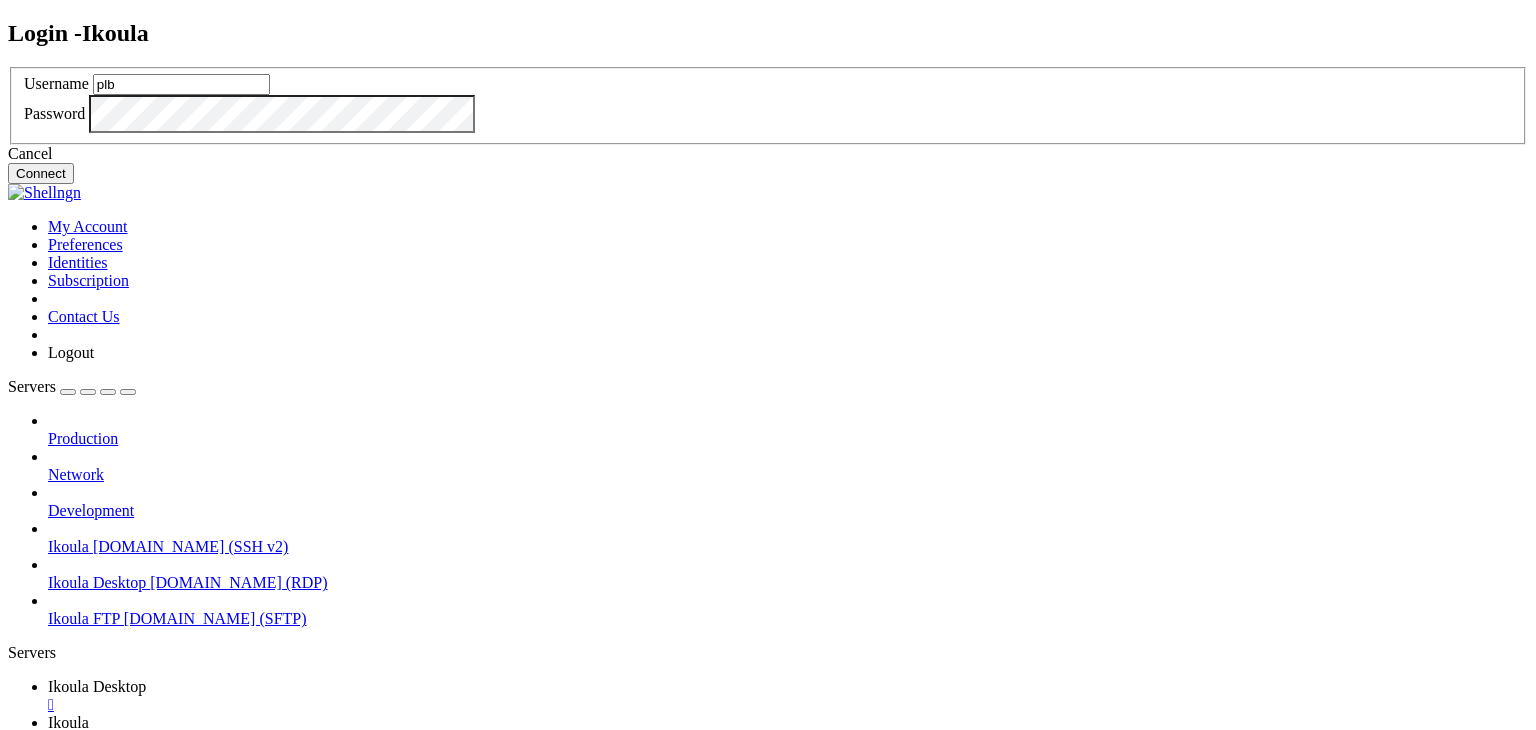 click on "Connect" at bounding box center (41, 173) 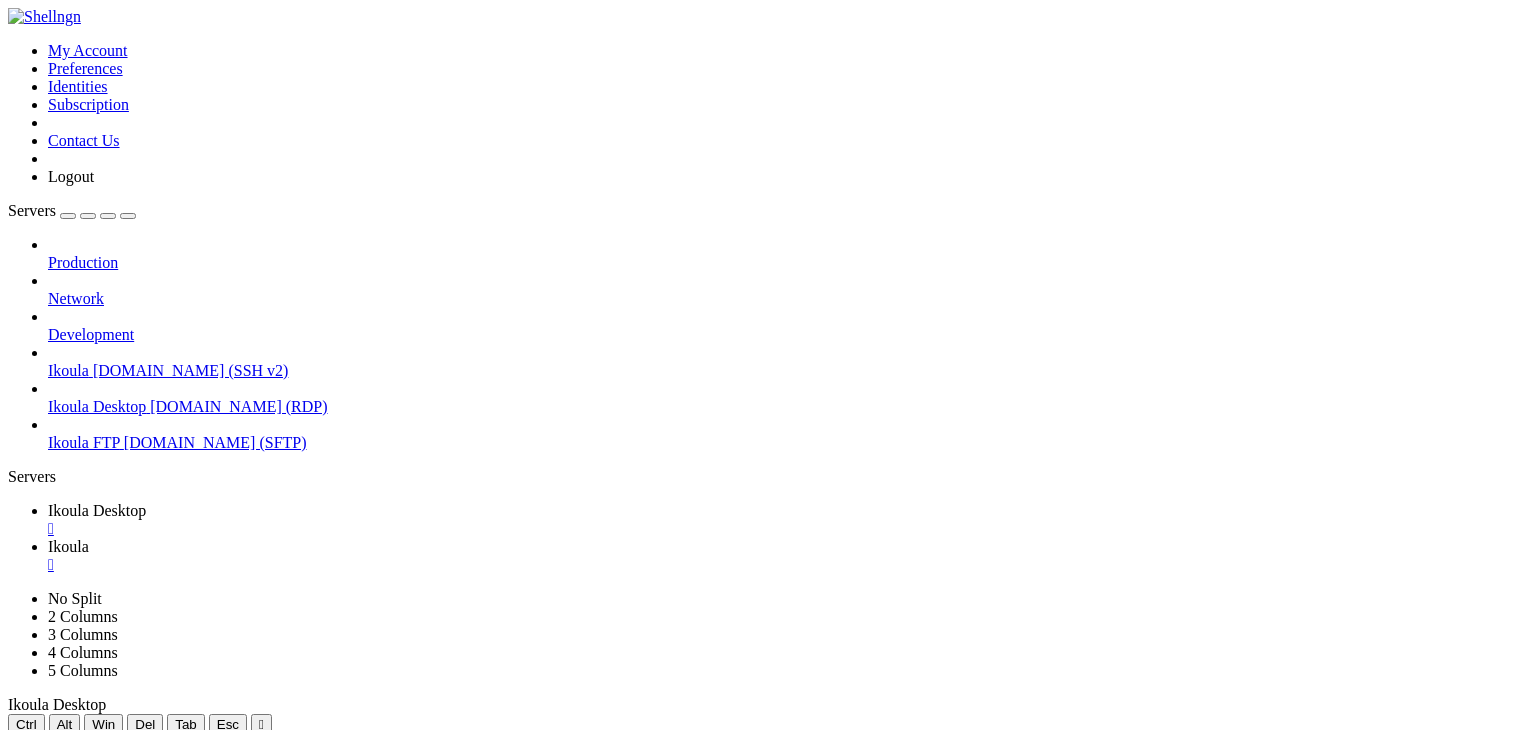 scroll, scrollTop: 476, scrollLeft: 0, axis: vertical 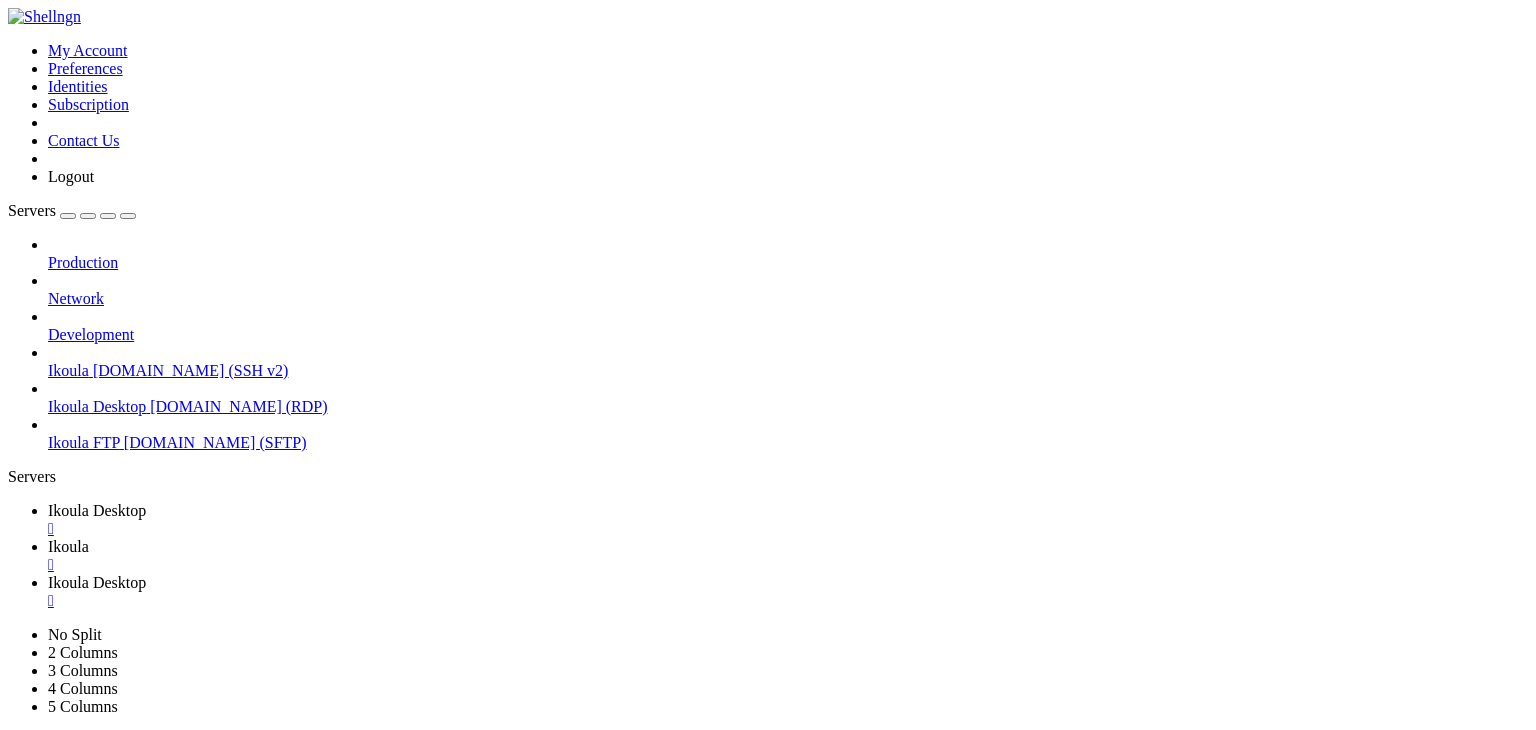 click on "" at bounding box center [788, 529] 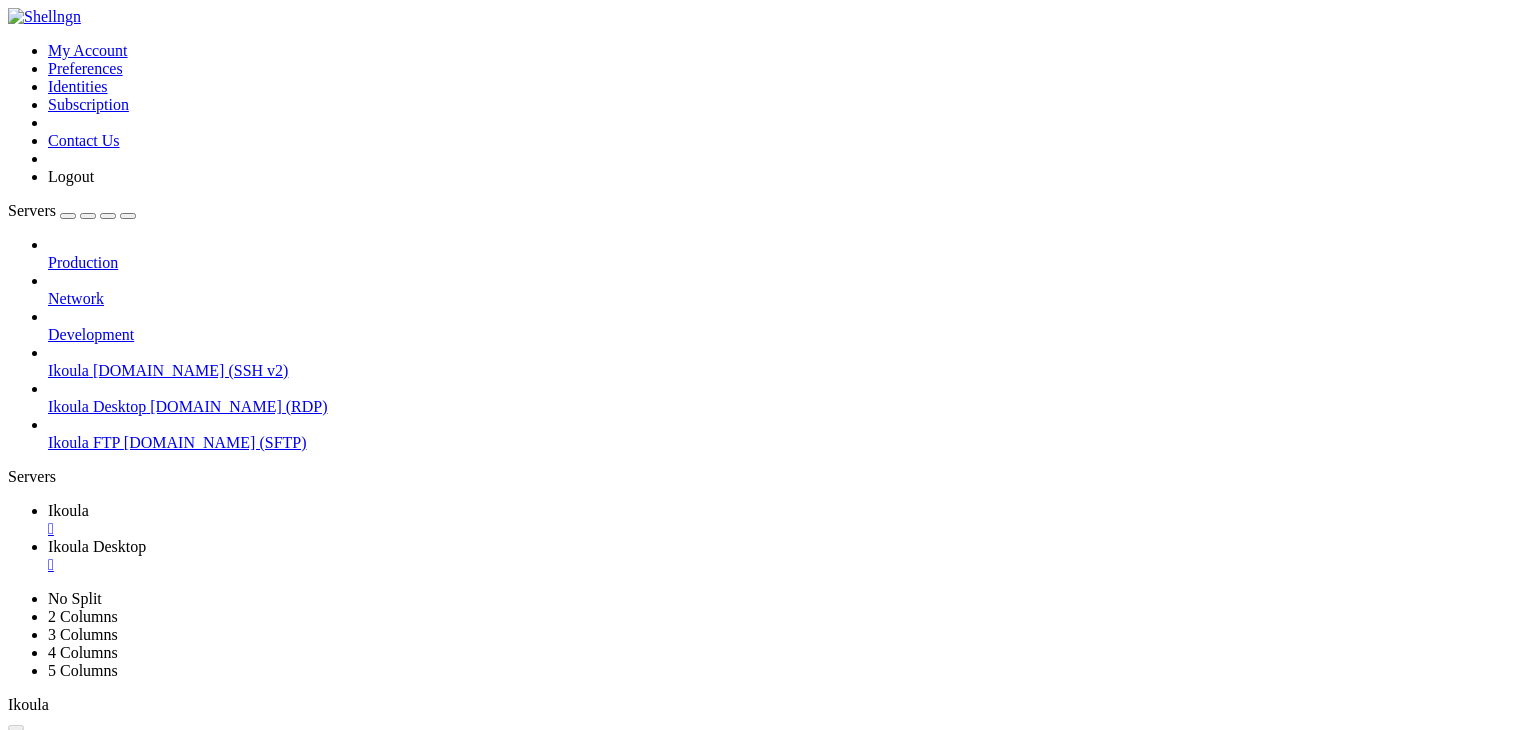 click on "Reconnect" at bounding box center [48, 959] 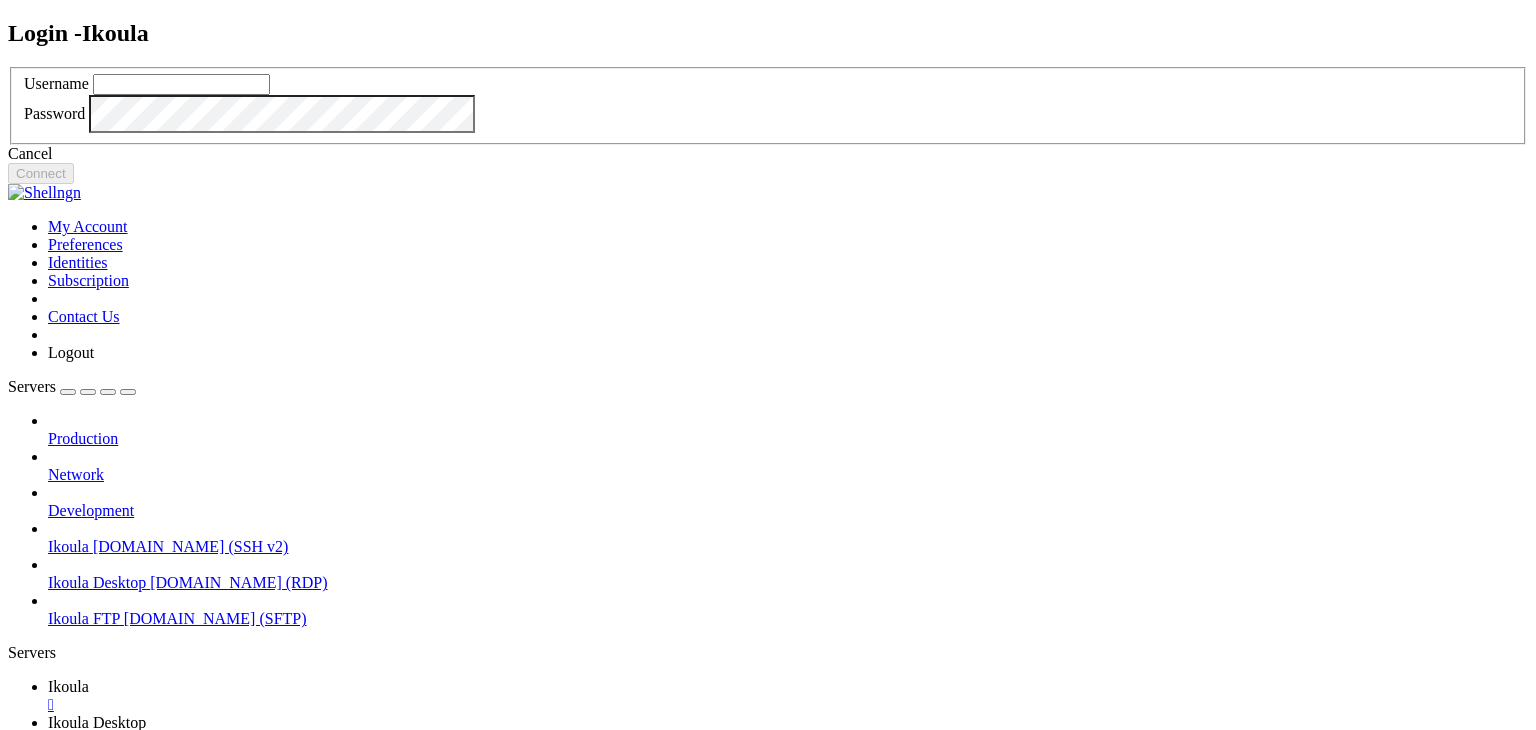 click at bounding box center [181, 84] 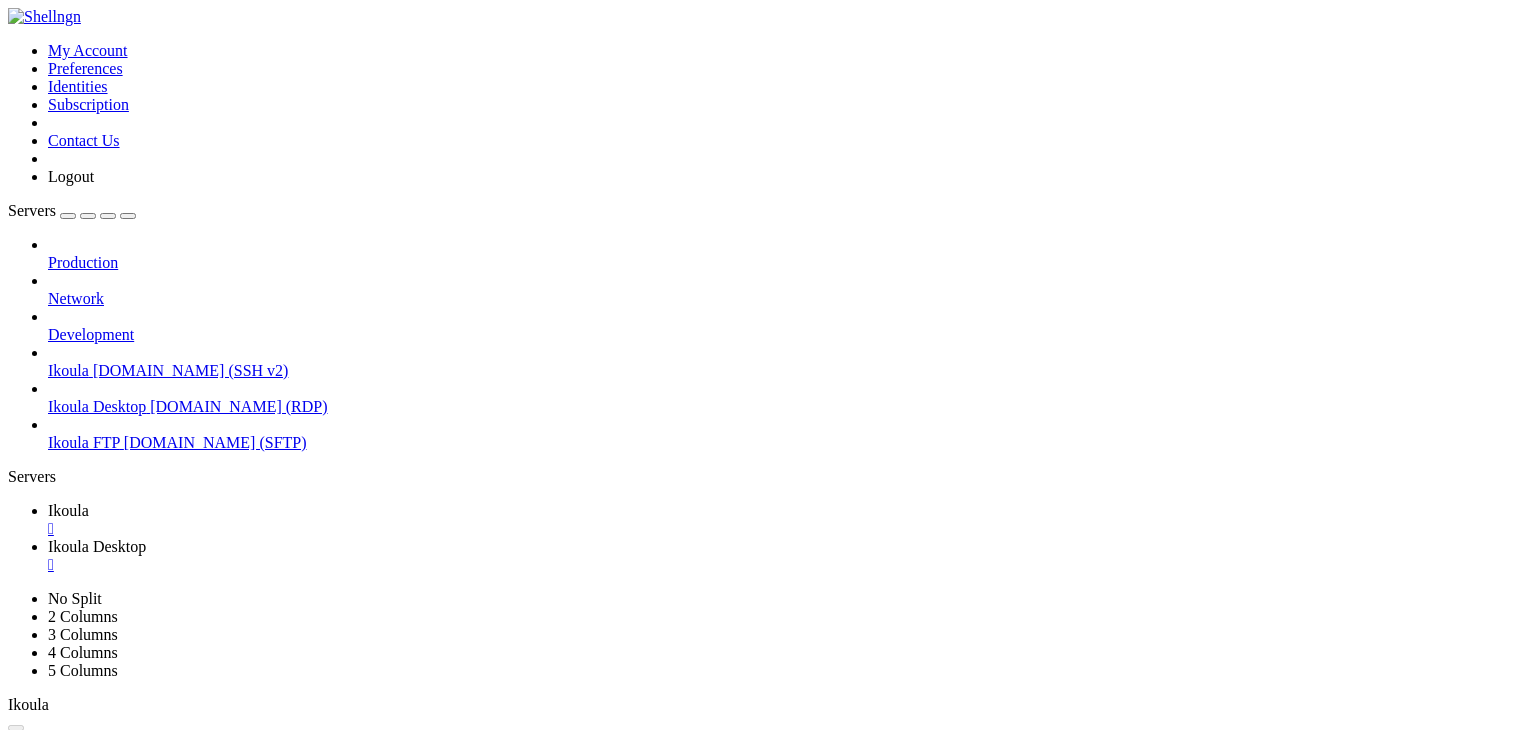click on "Ikoula" at bounding box center [68, 510] 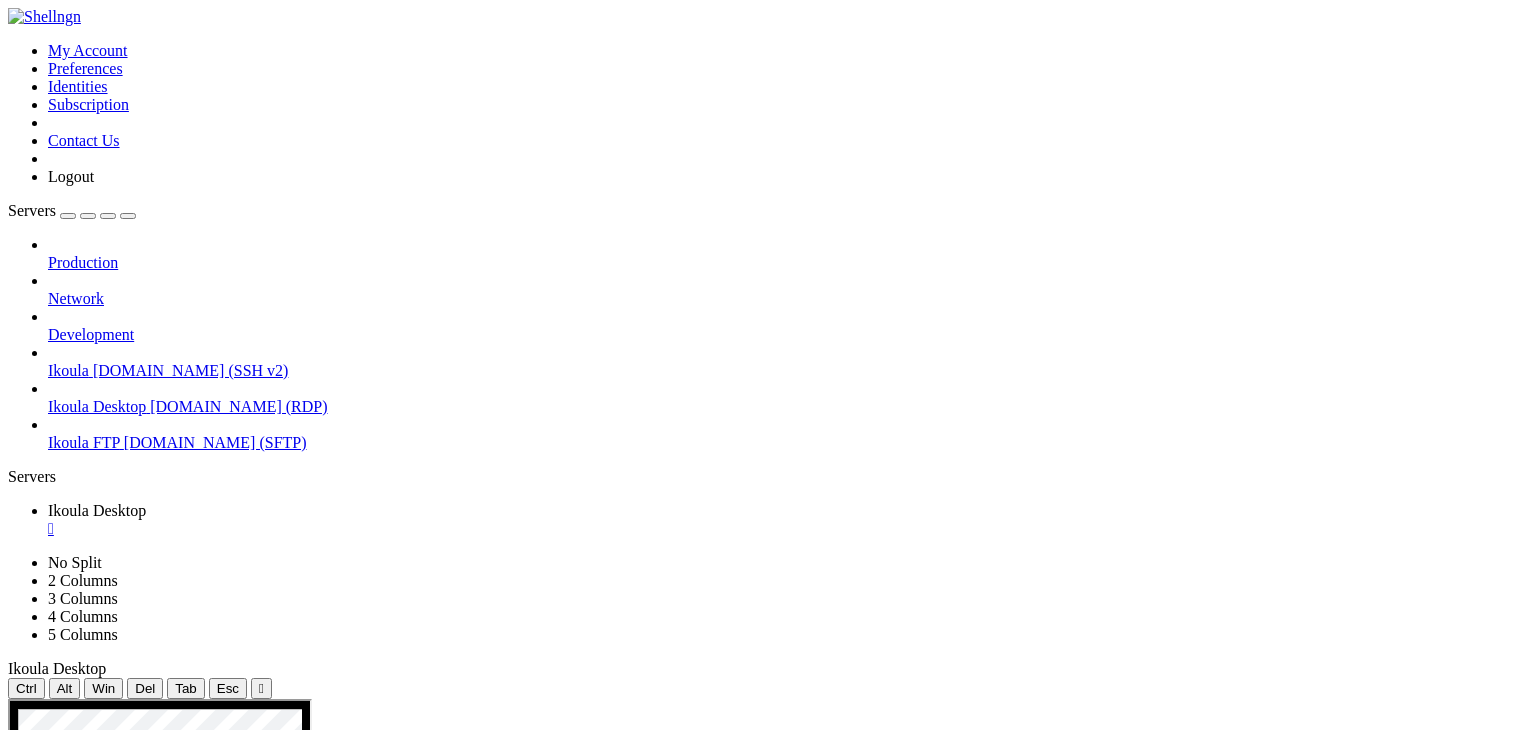 click at bounding box center (658, 1629) 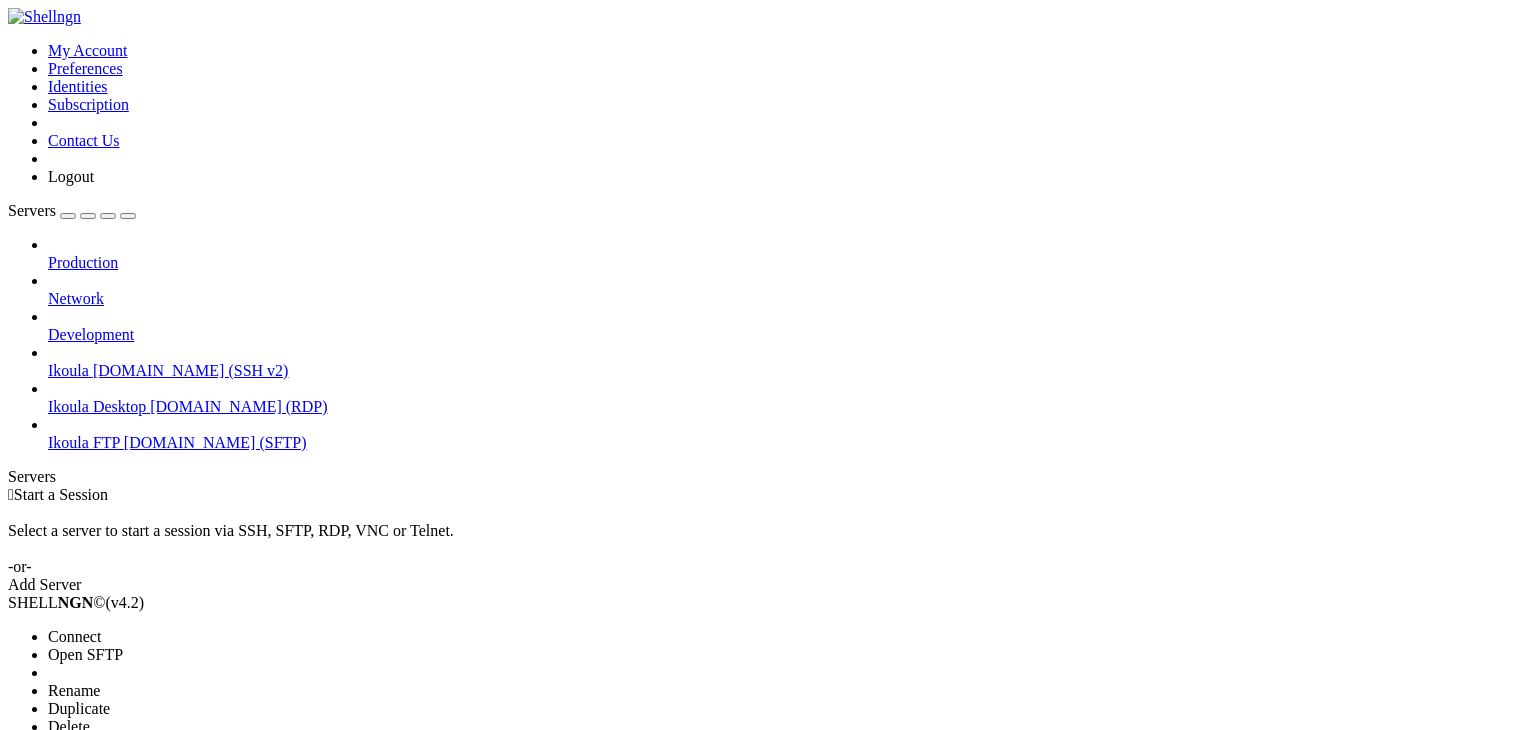 click on "Connect" at bounding box center [139, 637] 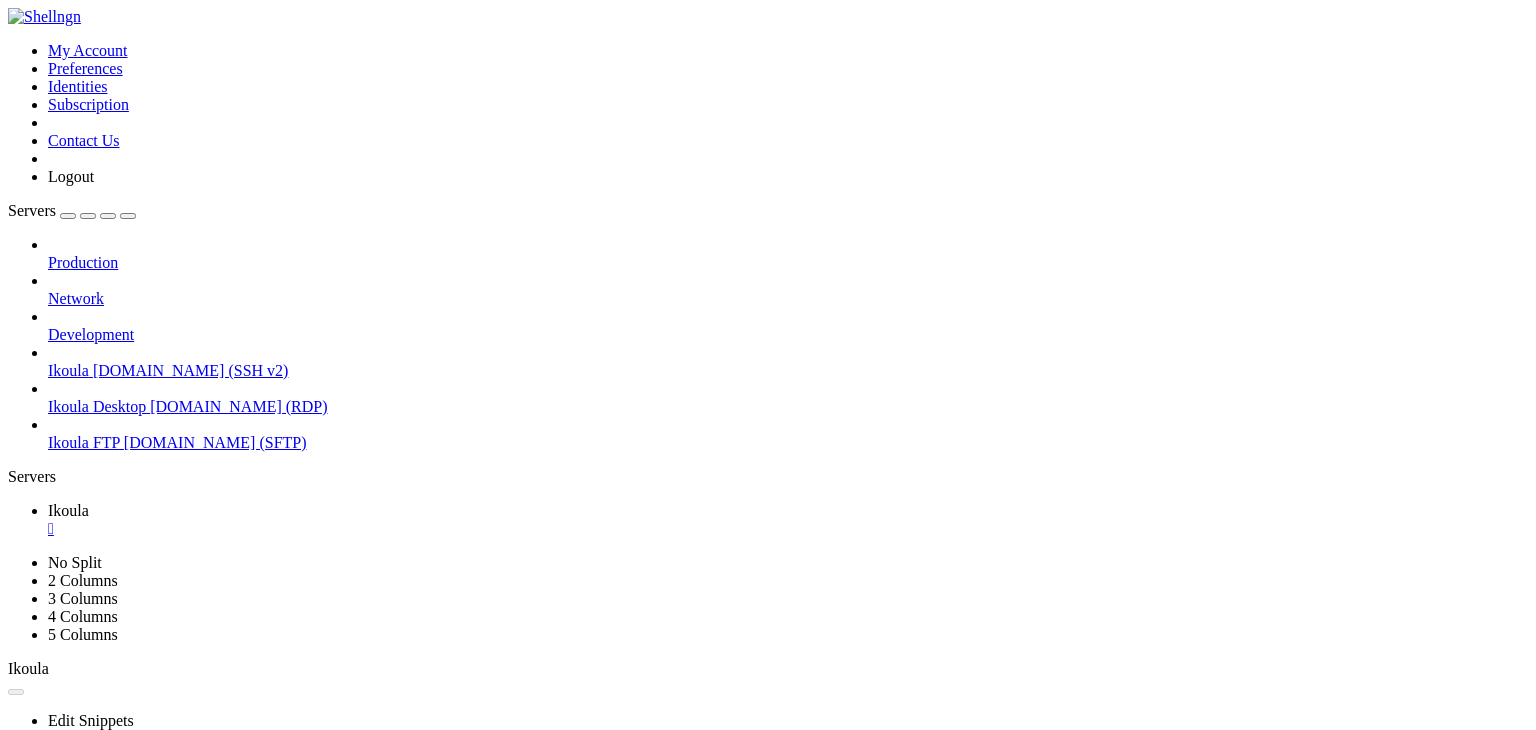 scroll, scrollTop: 0, scrollLeft: 0, axis: both 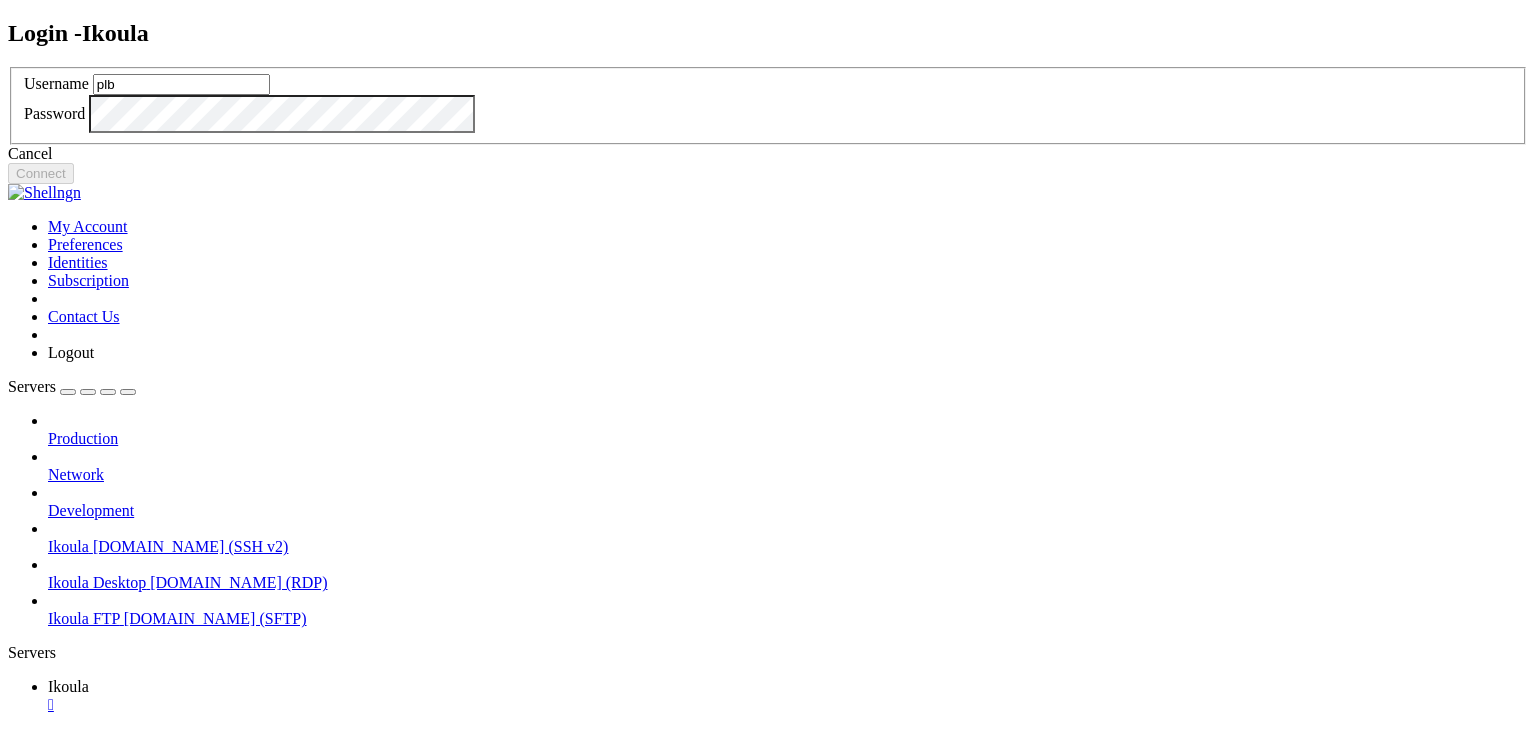 type on "plb" 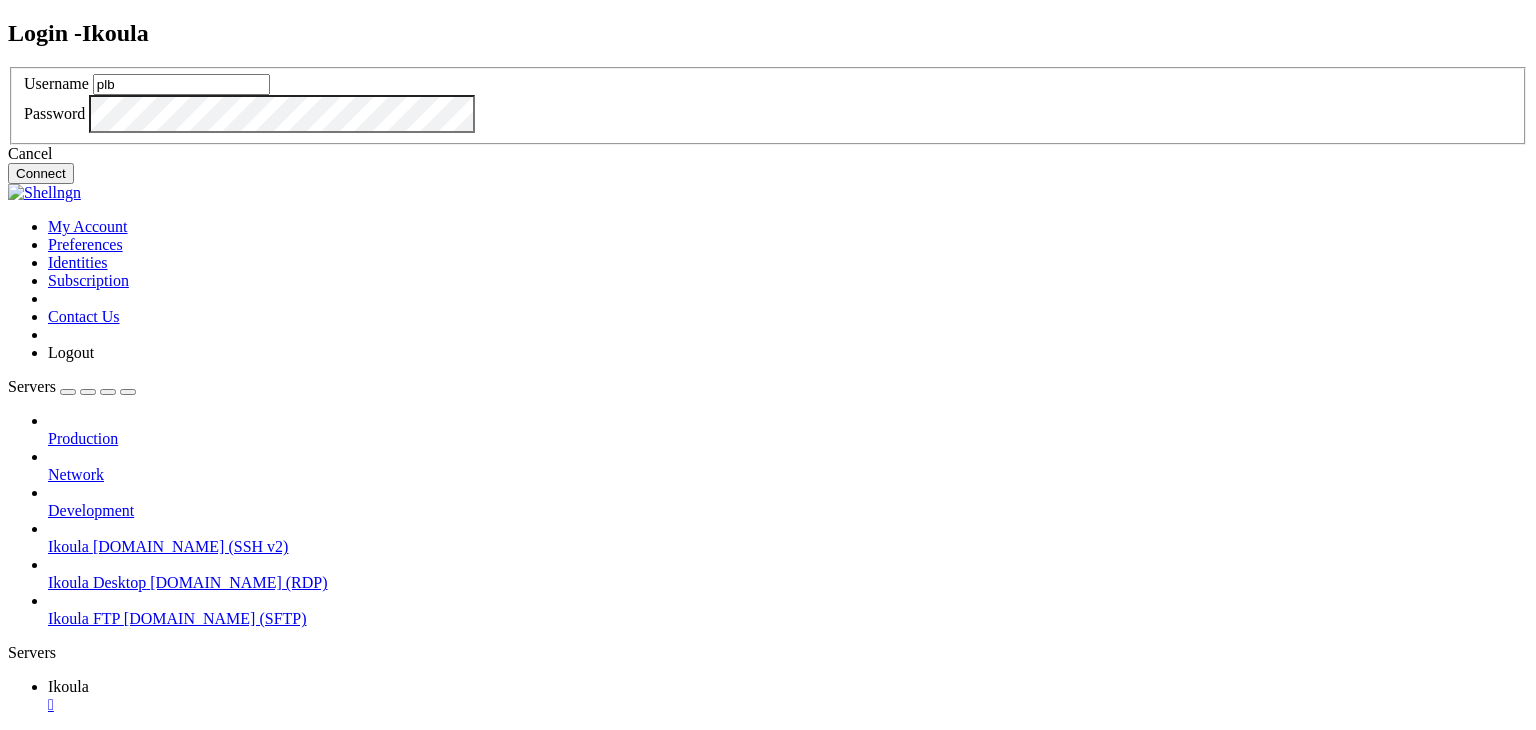 click on "Connect" at bounding box center [41, 173] 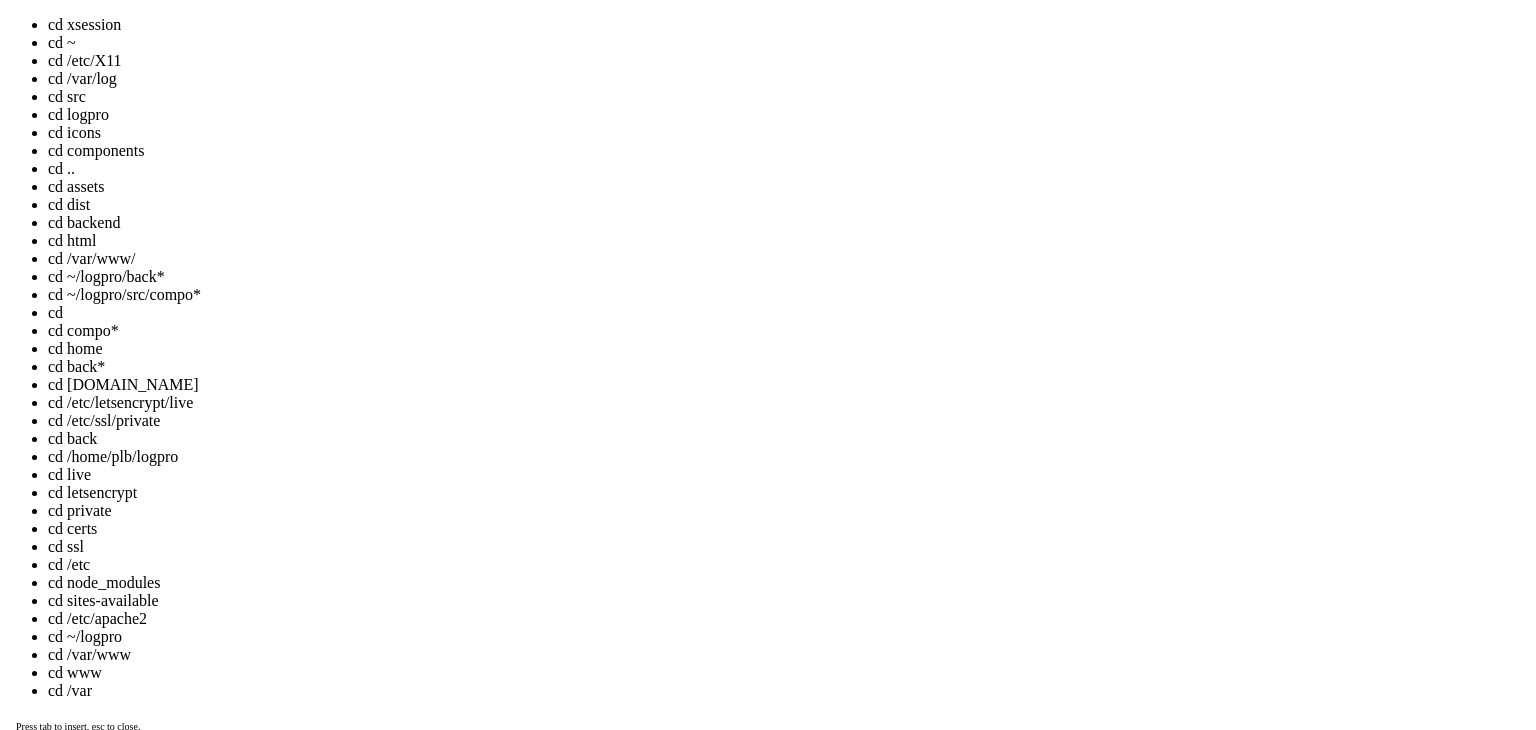 scroll, scrollTop: 84, scrollLeft: 0, axis: vertical 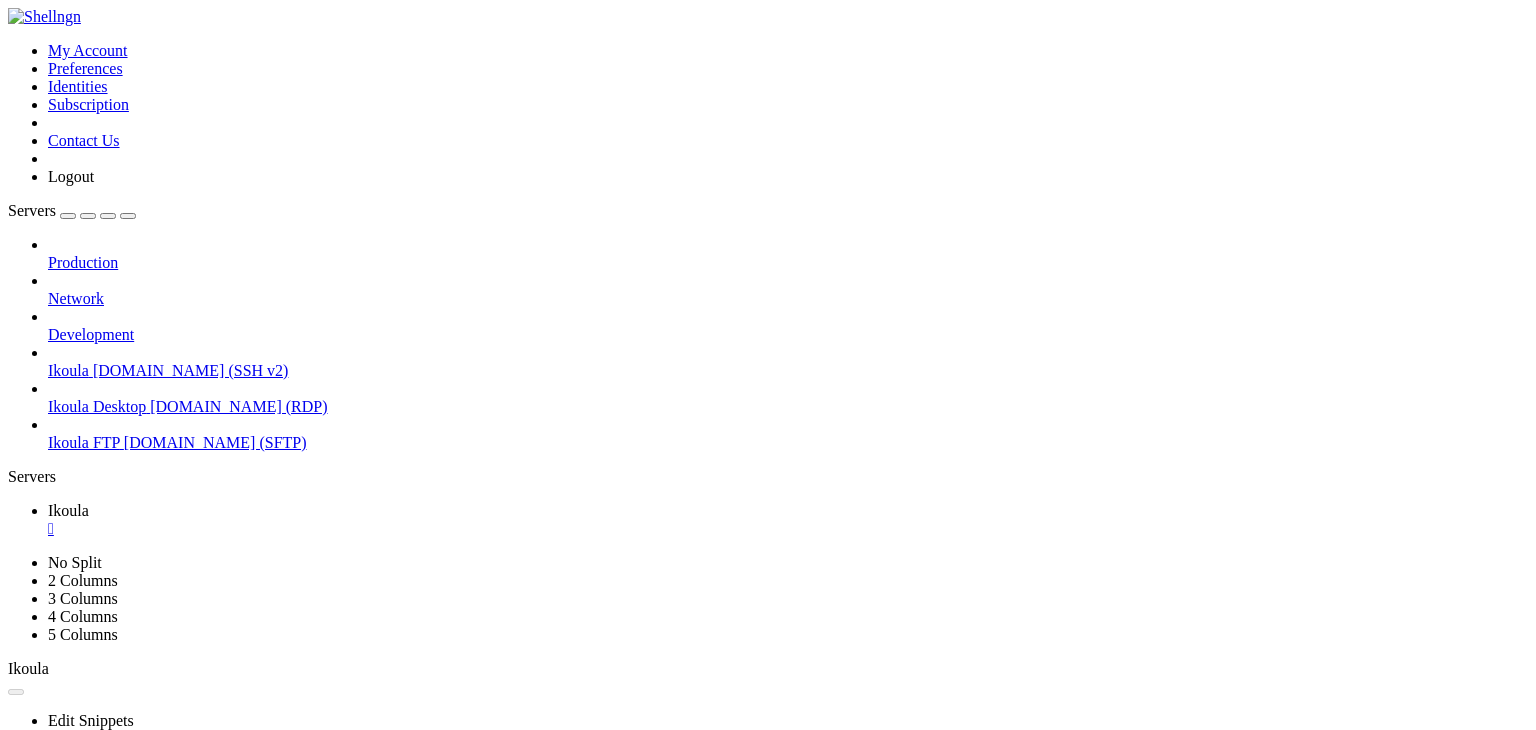 click on "" at bounding box center (788, 529) 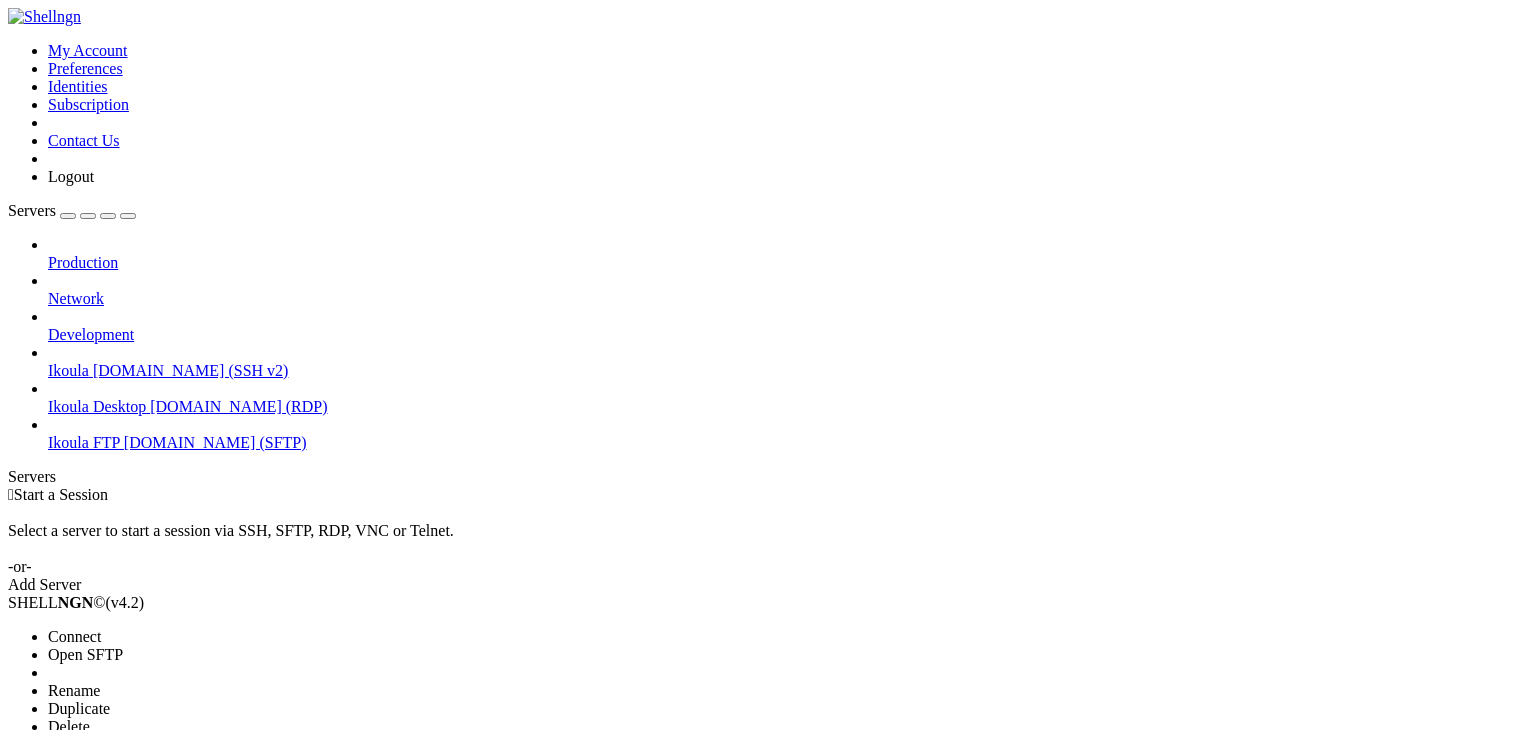 click on "Connect" at bounding box center [139, 637] 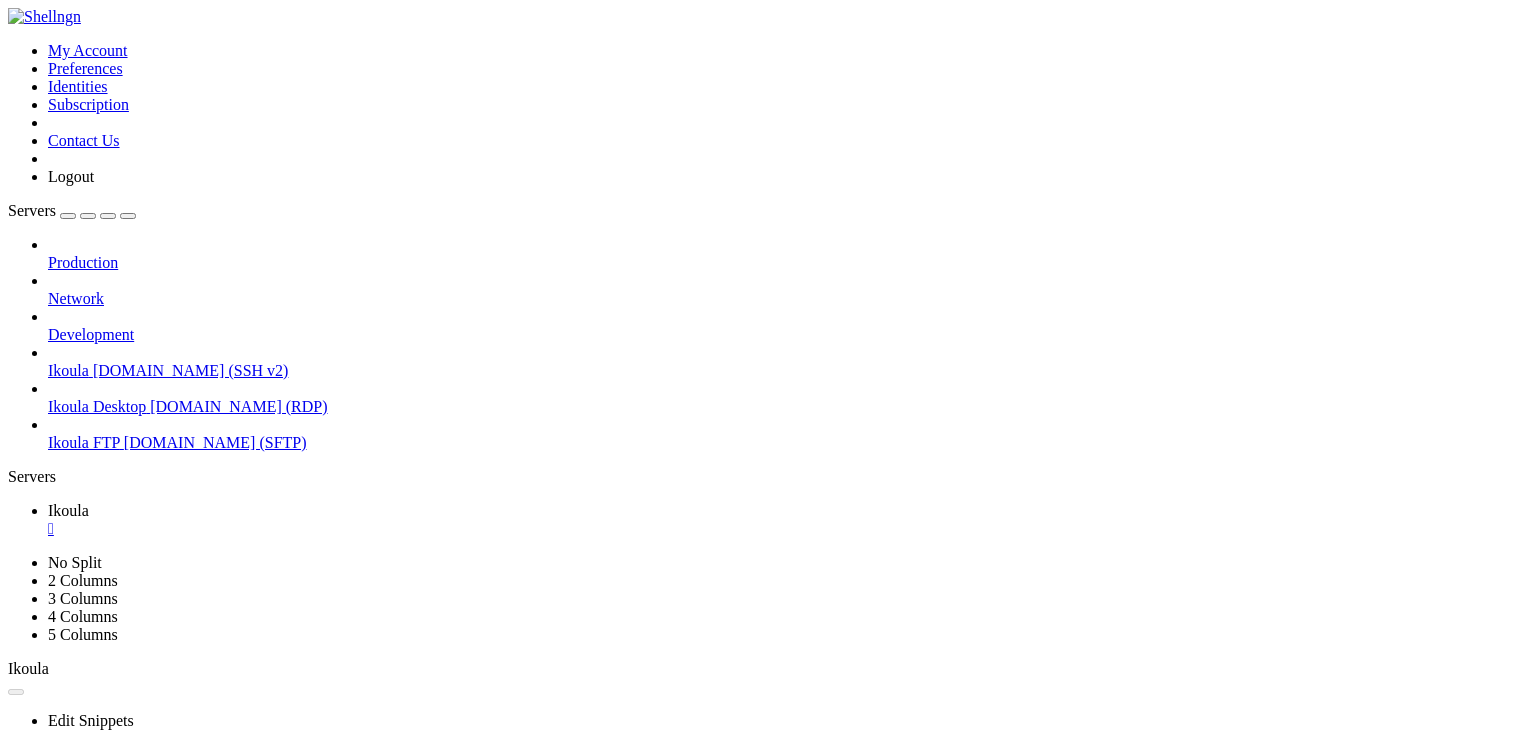 scroll, scrollTop: 0, scrollLeft: 0, axis: both 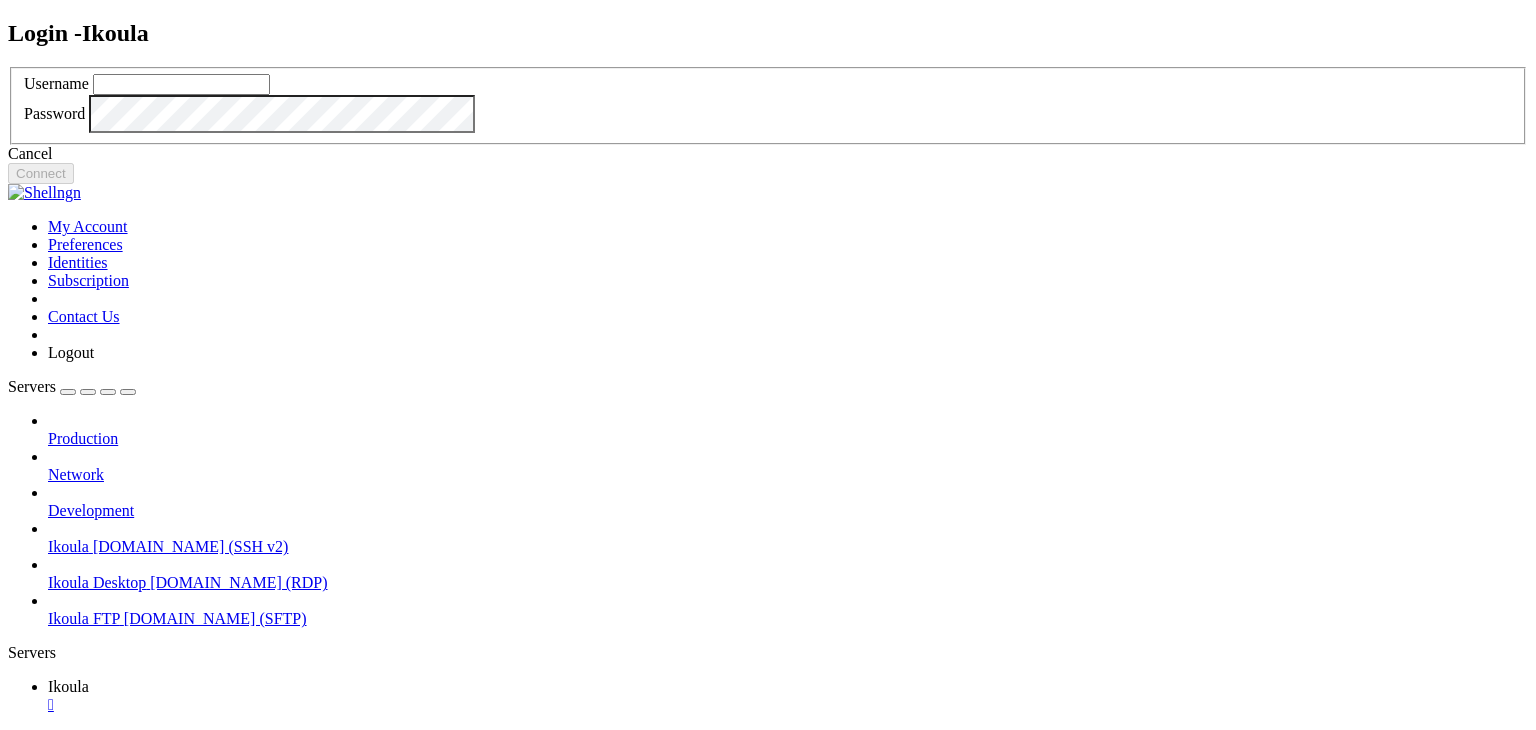 click at bounding box center [181, 84] 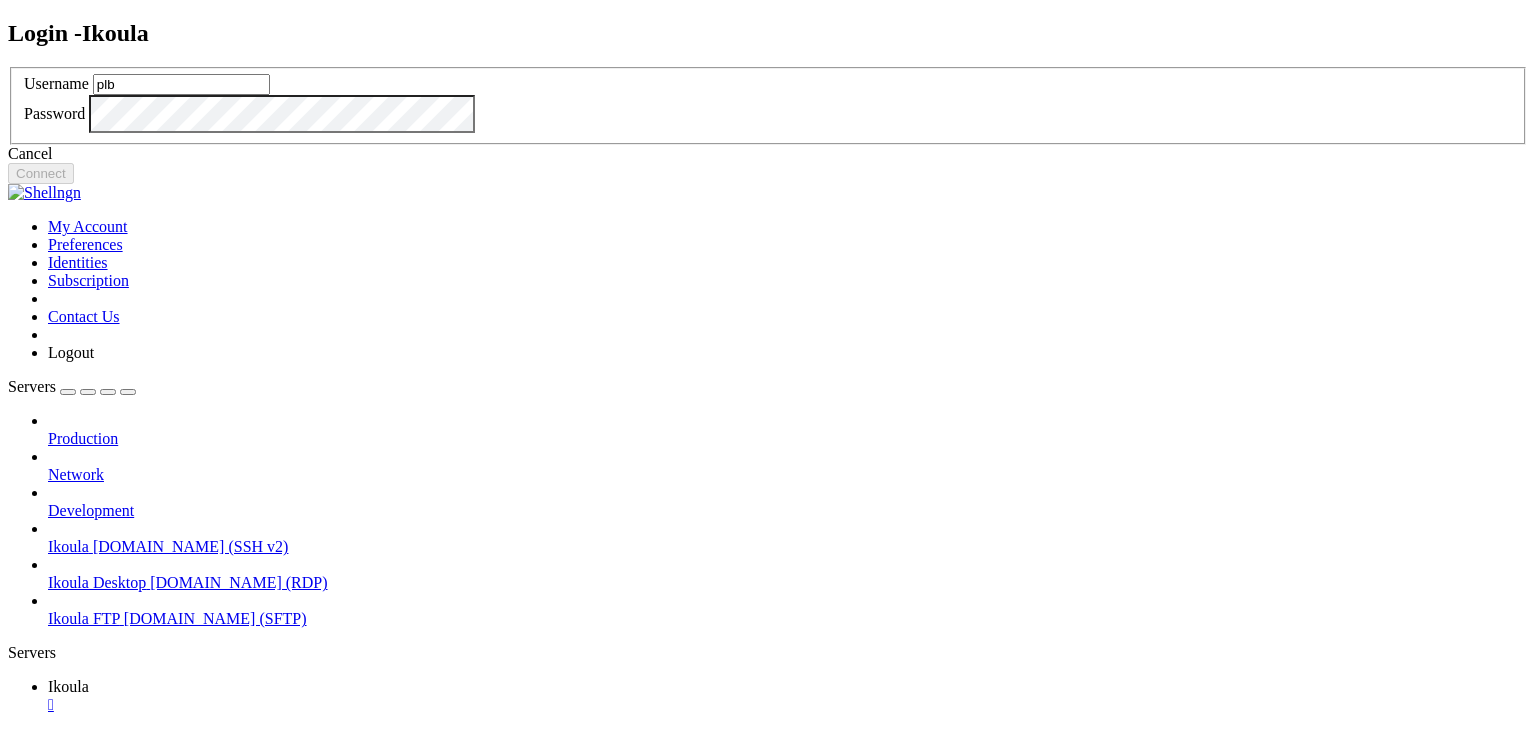 type on "plb" 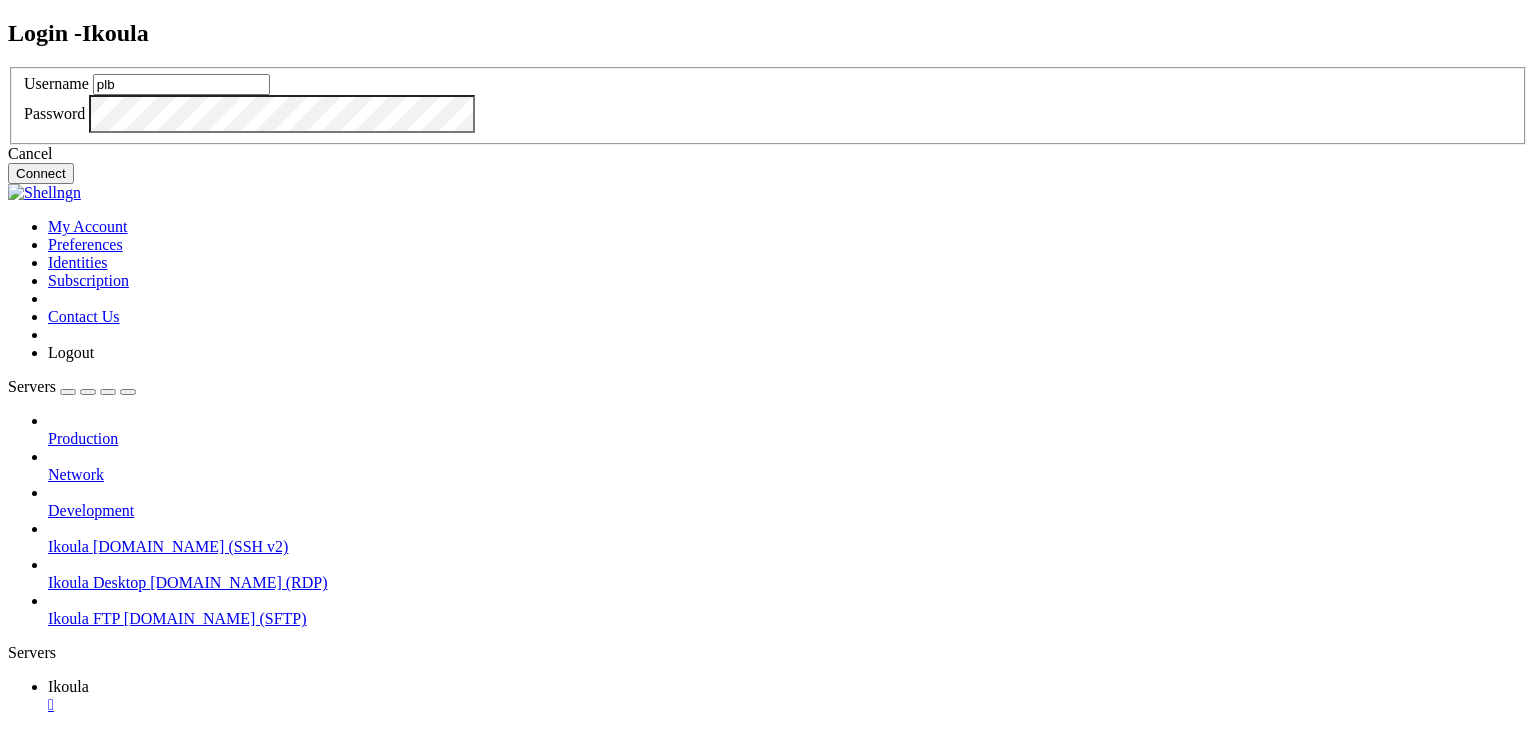 click on "Connect" at bounding box center [41, 173] 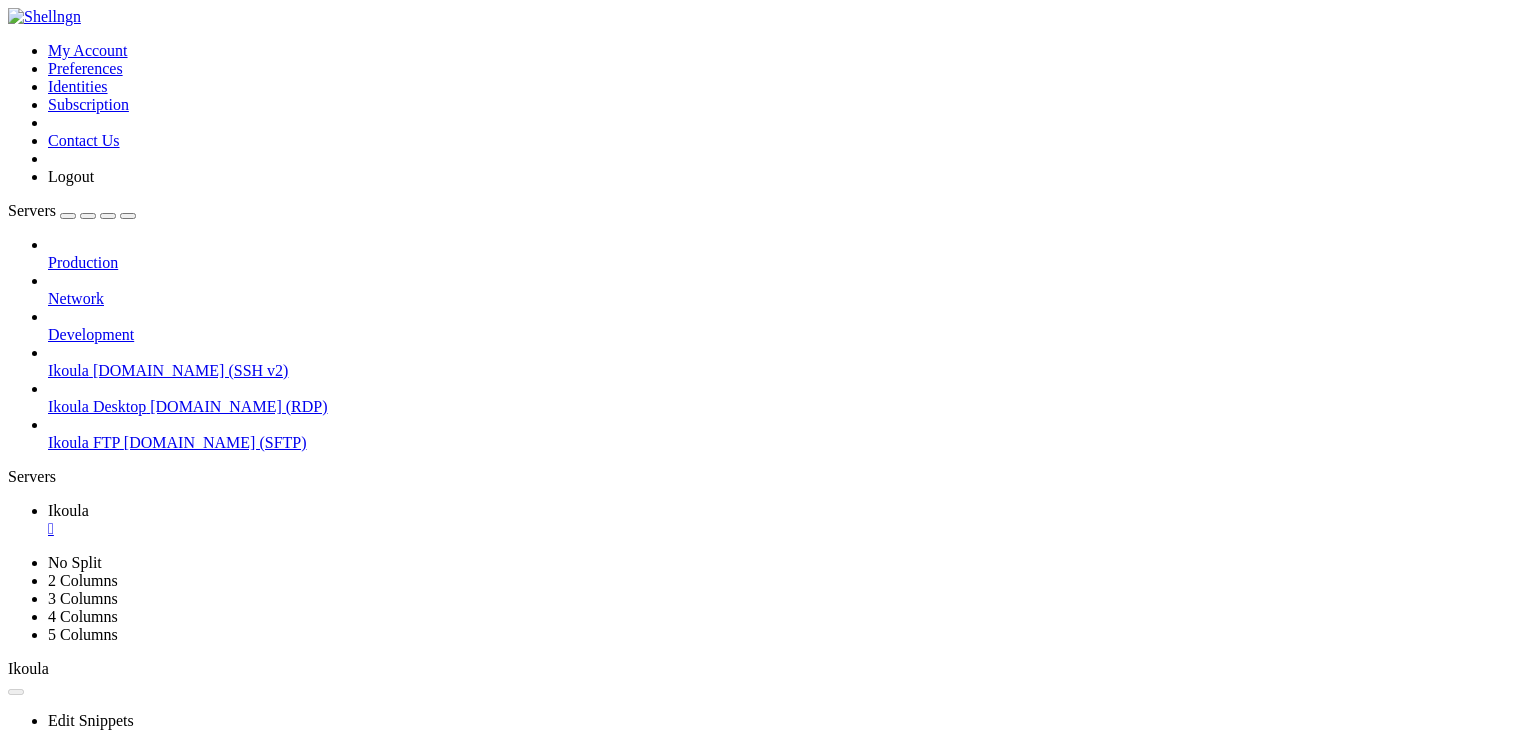click on "Reconnect" at bounding box center [48, 906] 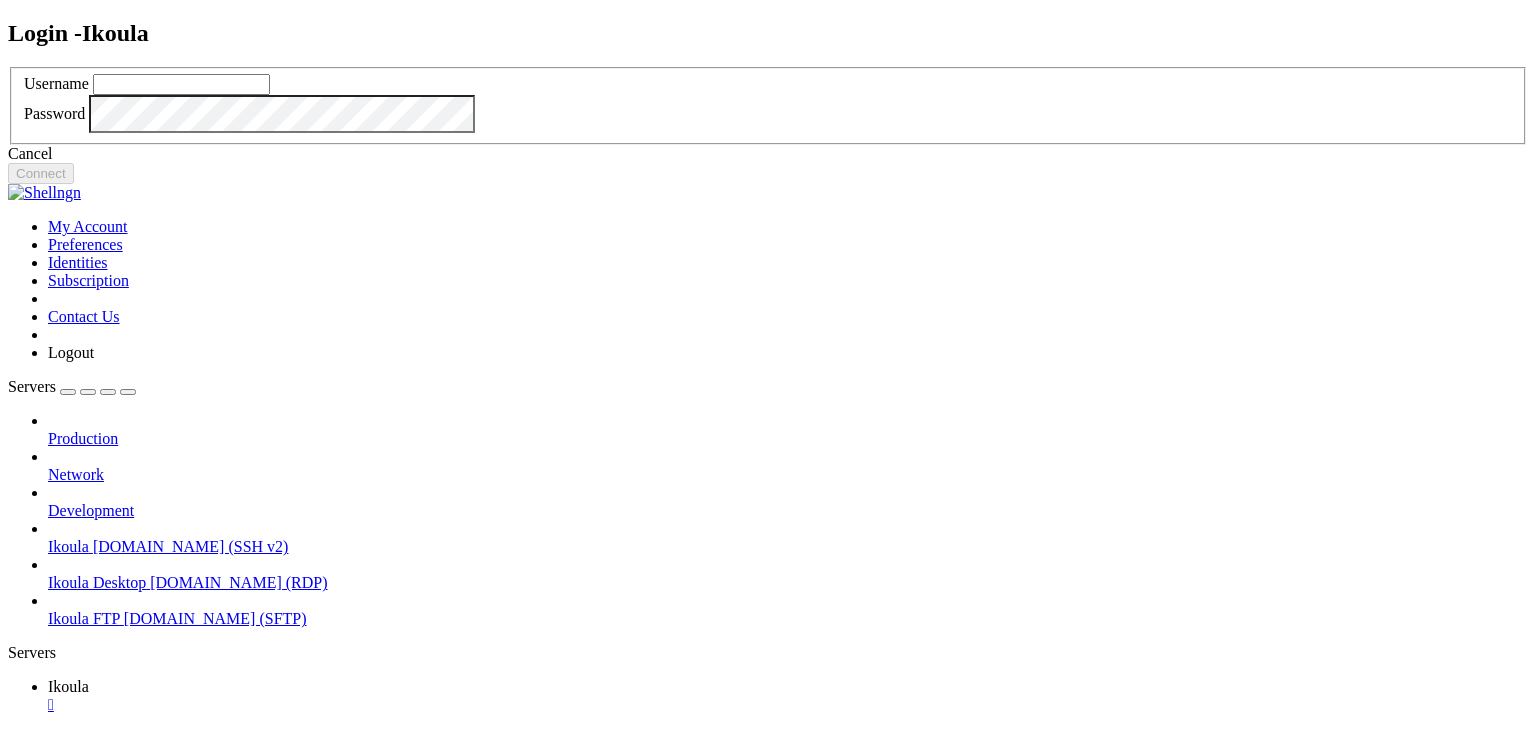 click at bounding box center (181, 84) 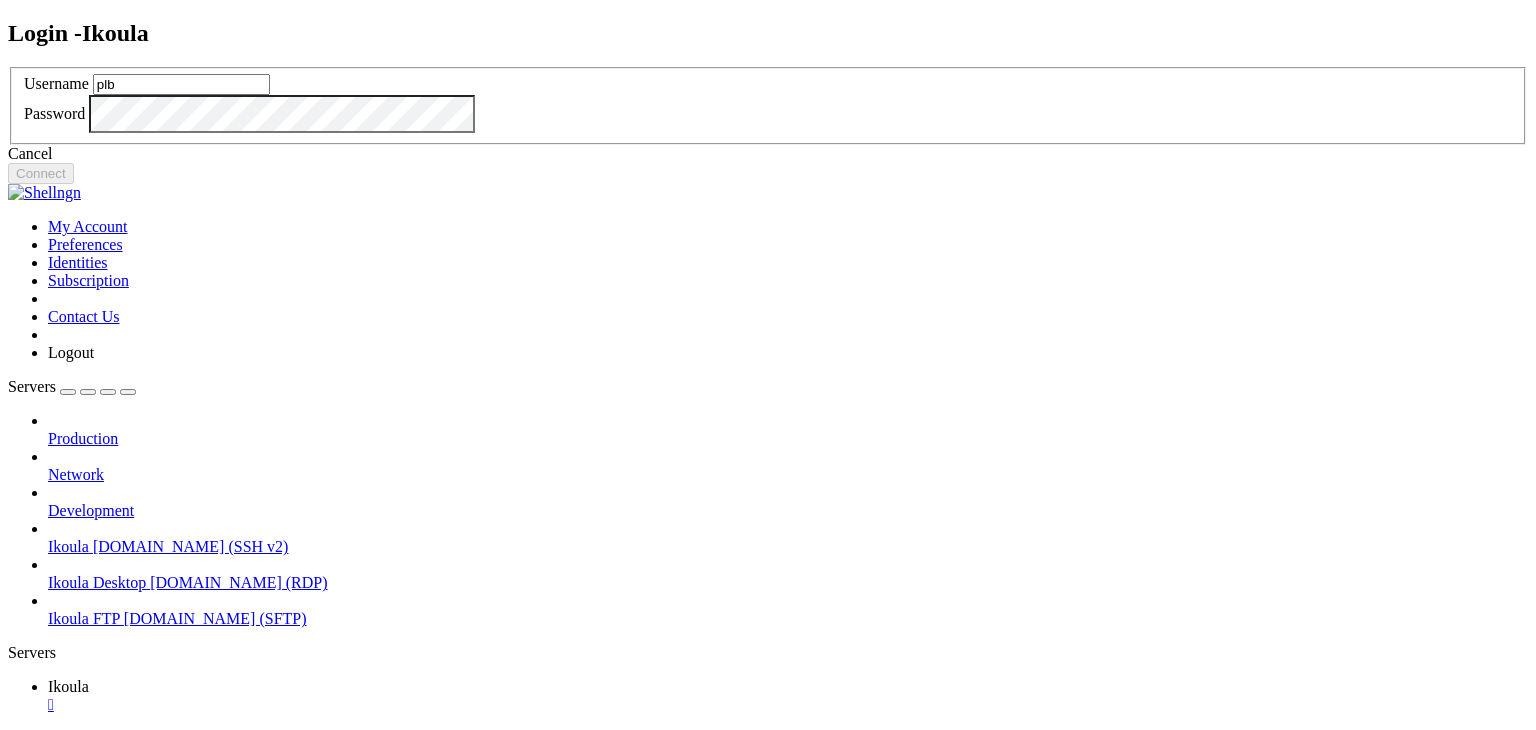 type on "plb" 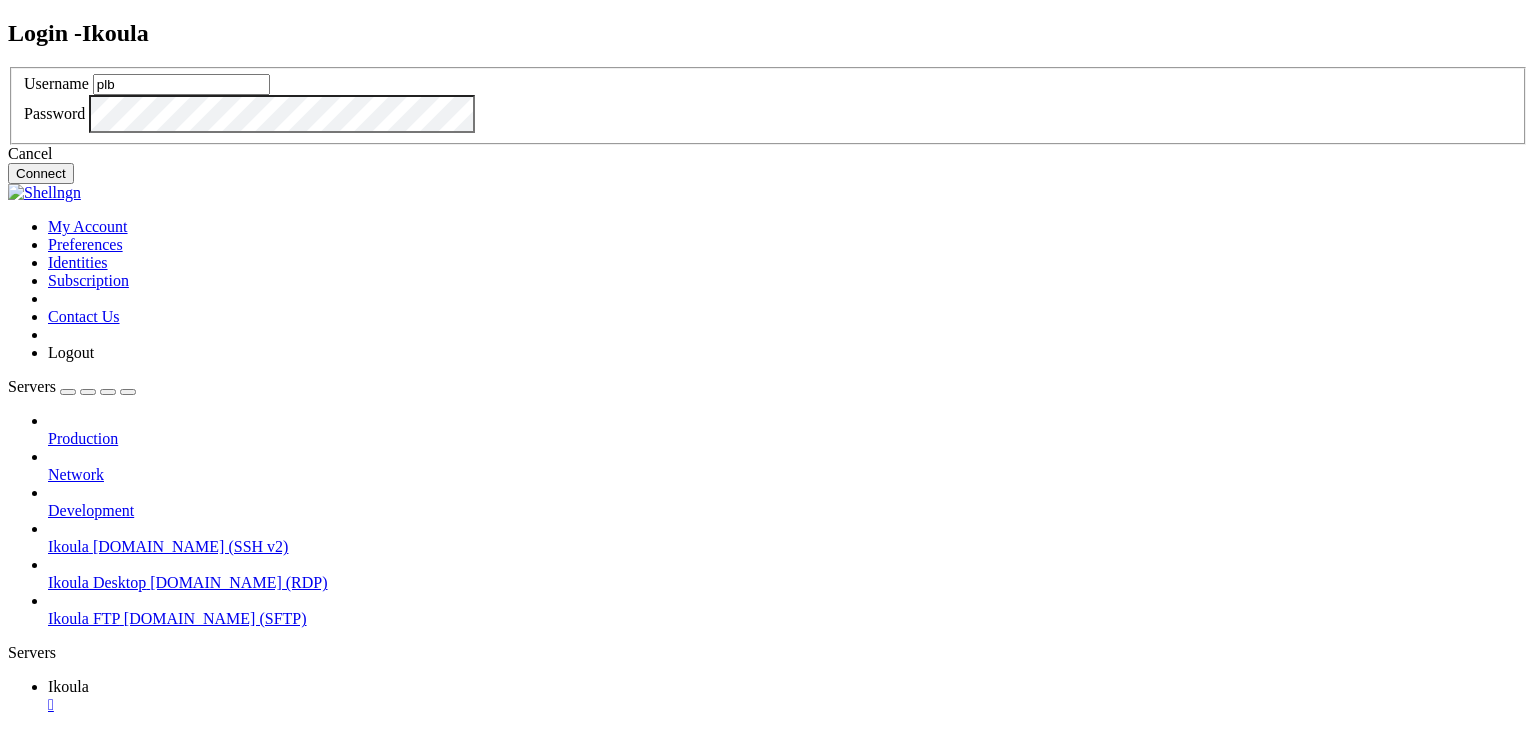 click on "Connect" at bounding box center (41, 173) 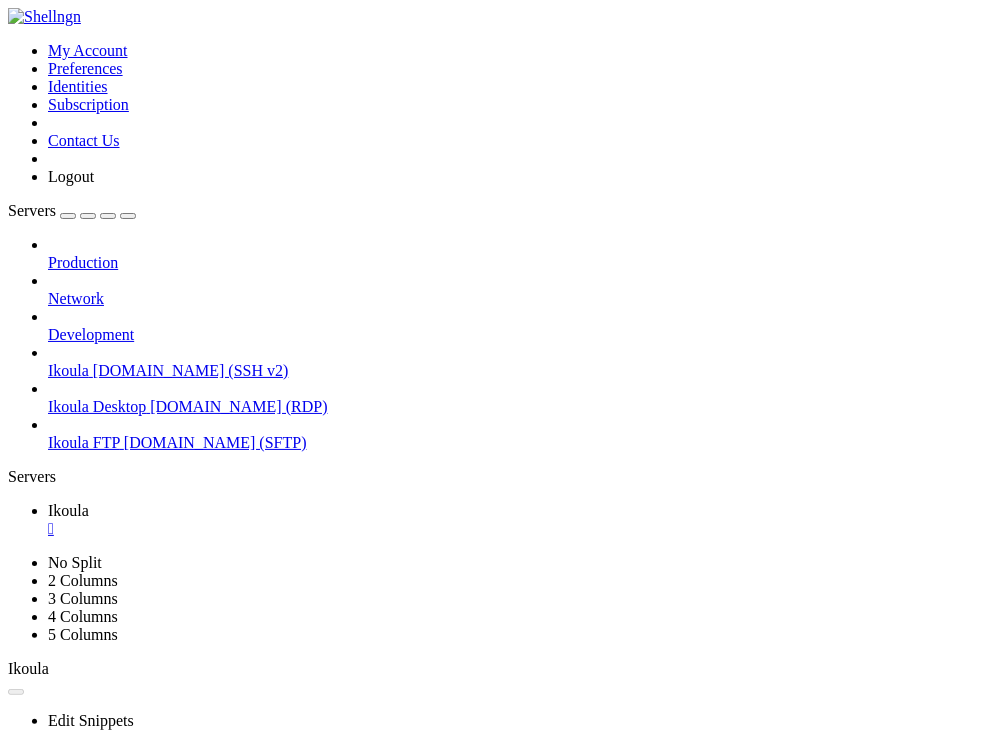 click on "Reconnect" at bounding box center (48, 906) 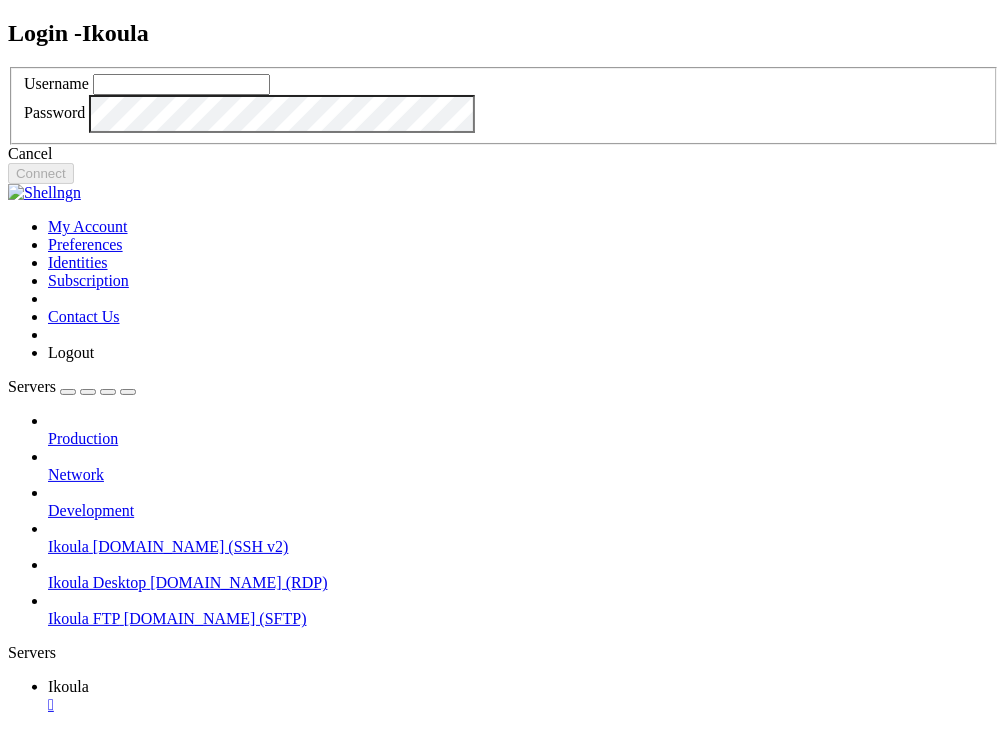 click at bounding box center (181, 84) 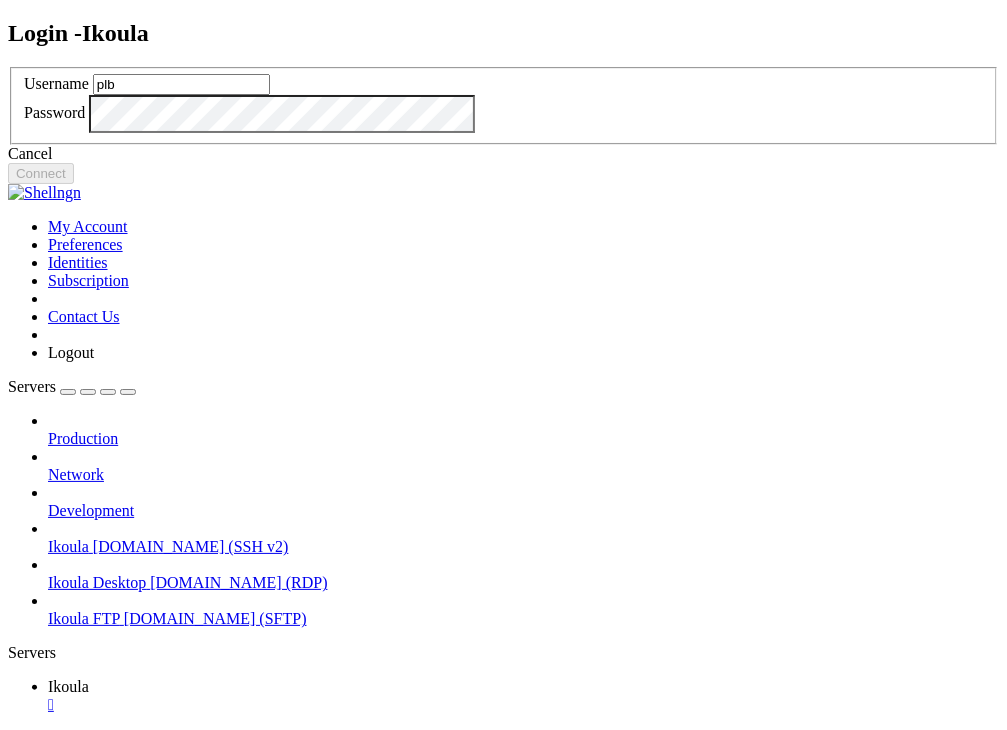type on "plb" 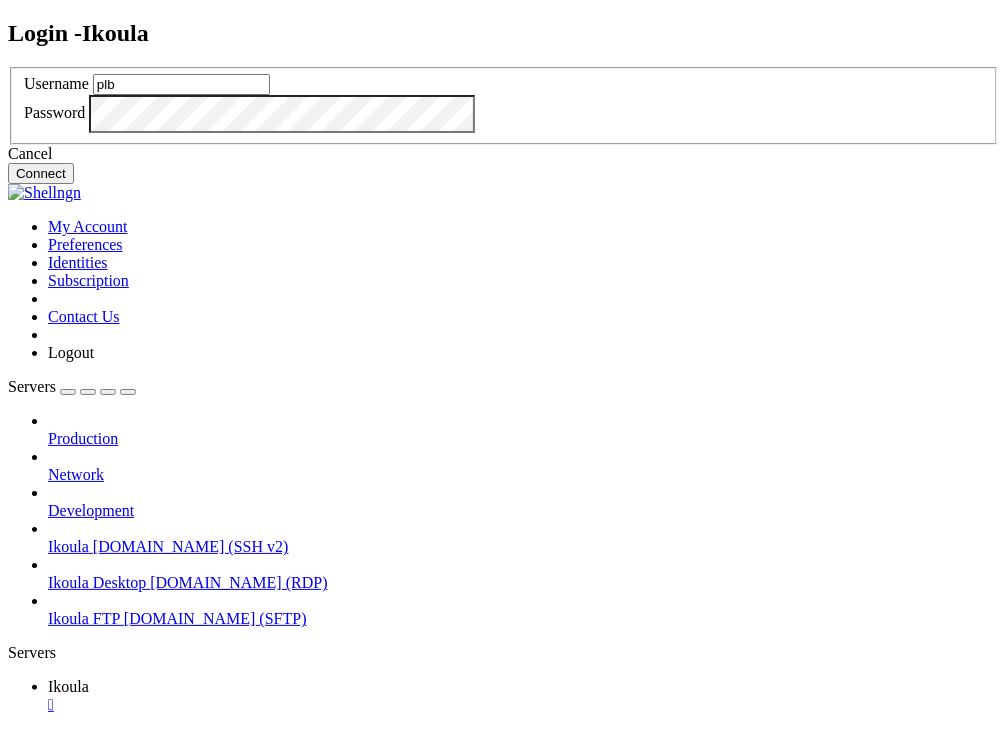 click on "Connect" at bounding box center (41, 173) 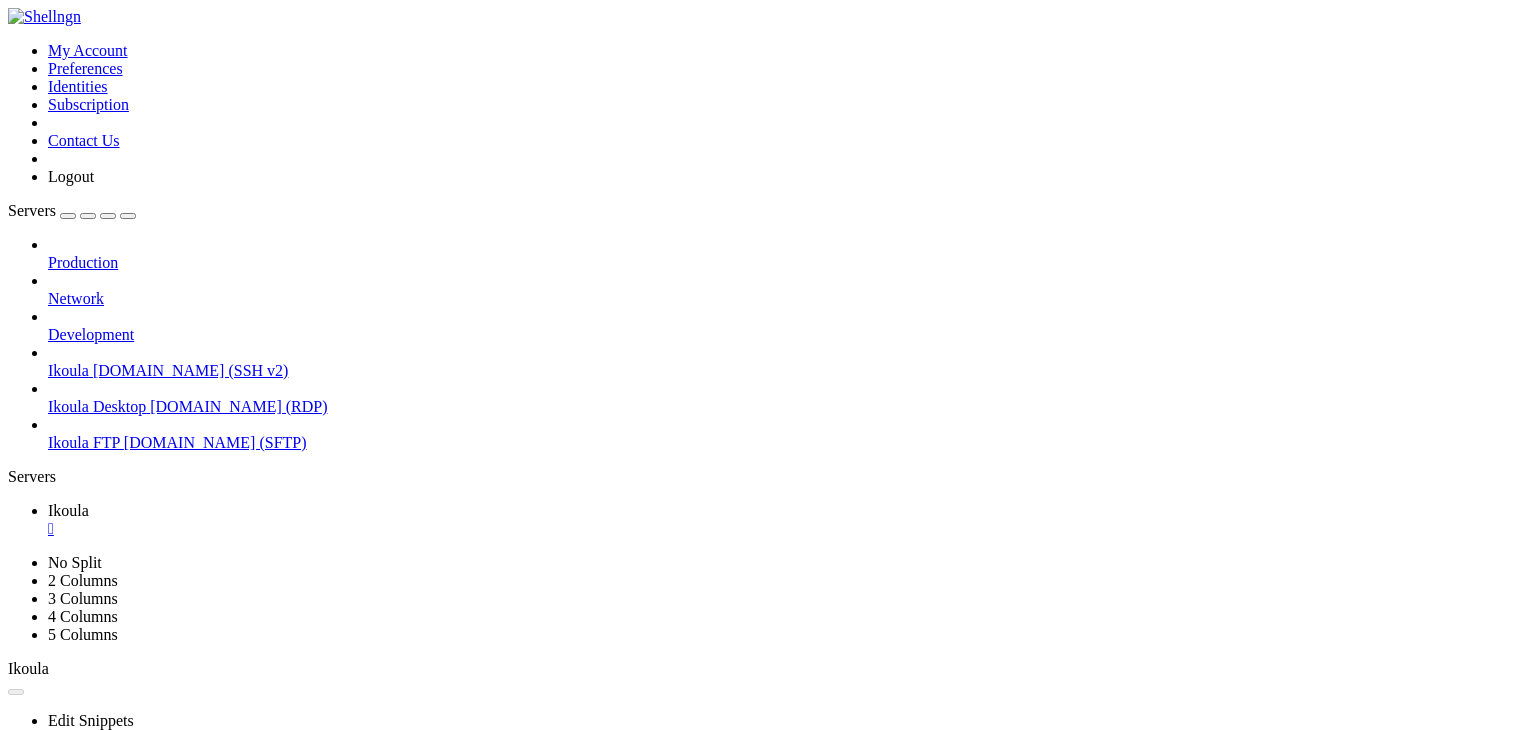 scroll, scrollTop: 714, scrollLeft: 0, axis: vertical 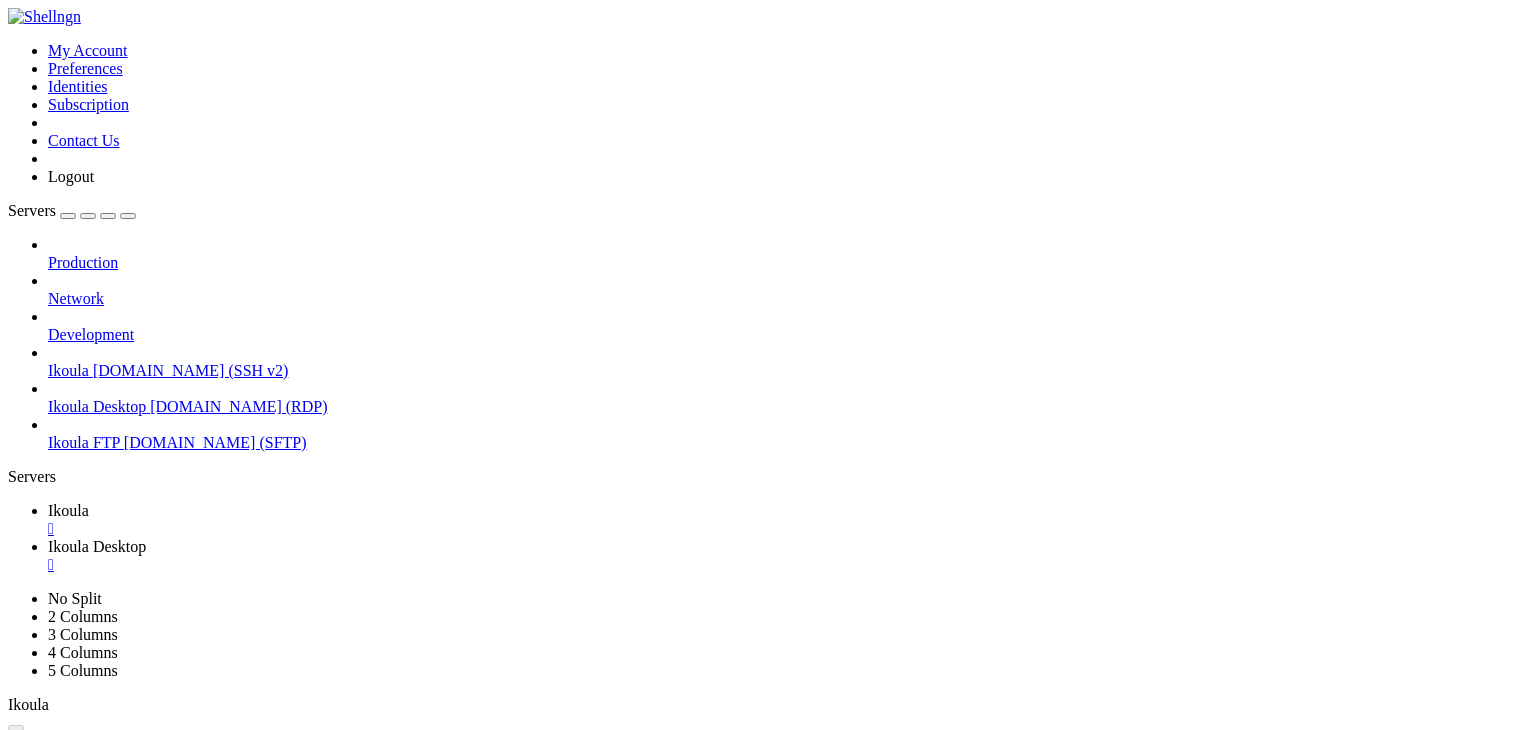 click at bounding box center [658, 1960] 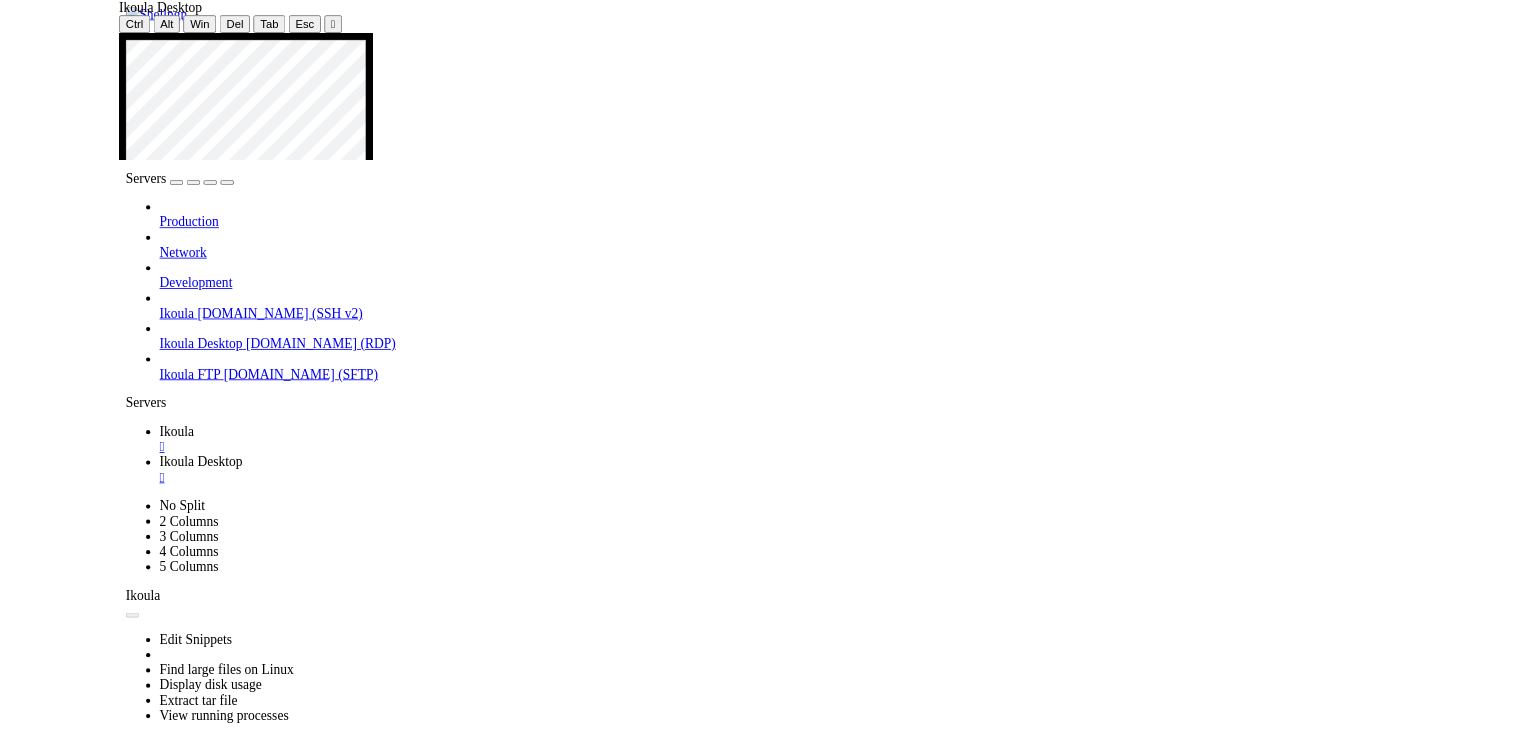 scroll, scrollTop: 544, scrollLeft: 0, axis: vertical 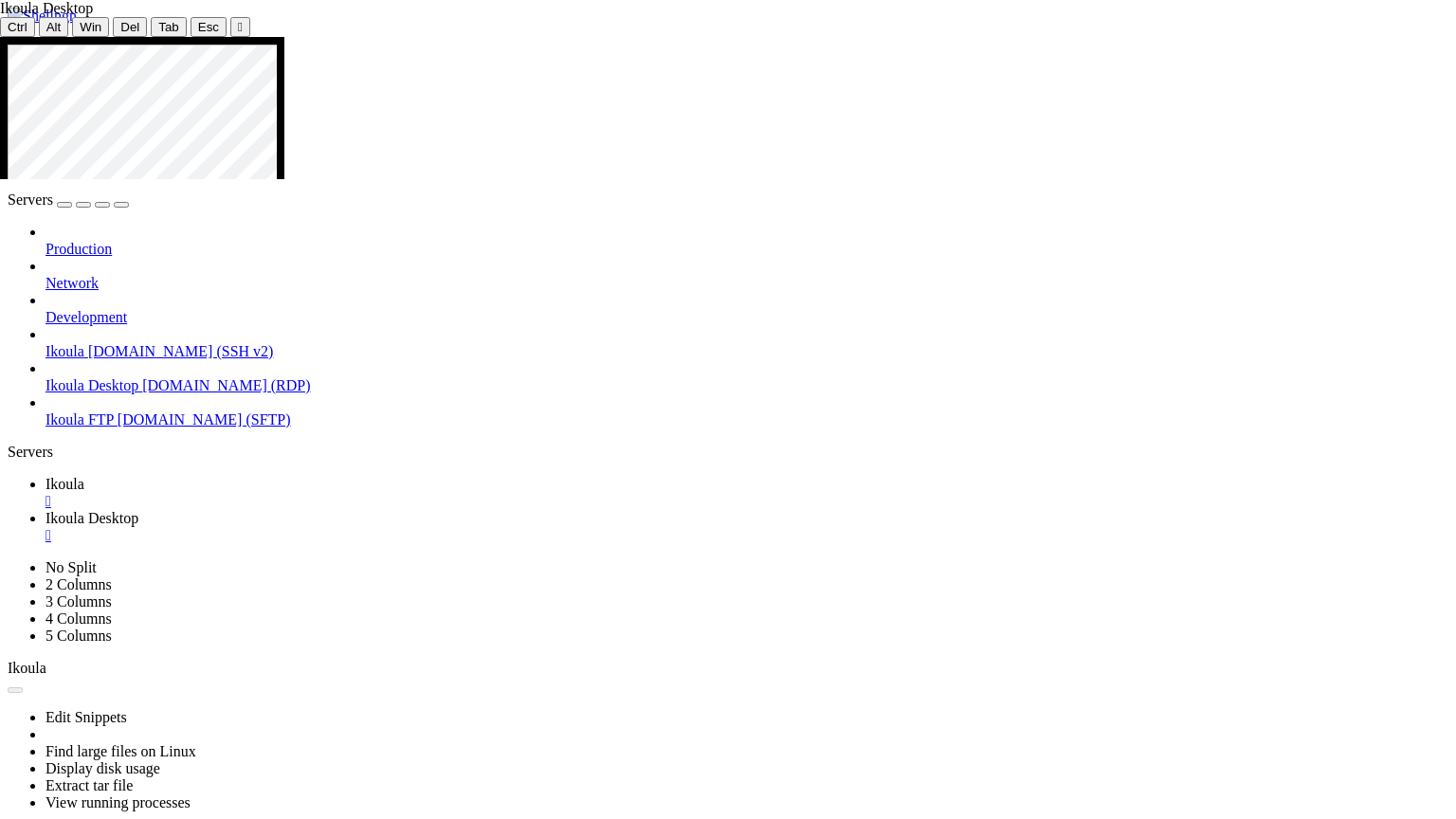 click at bounding box center (736, 1271) 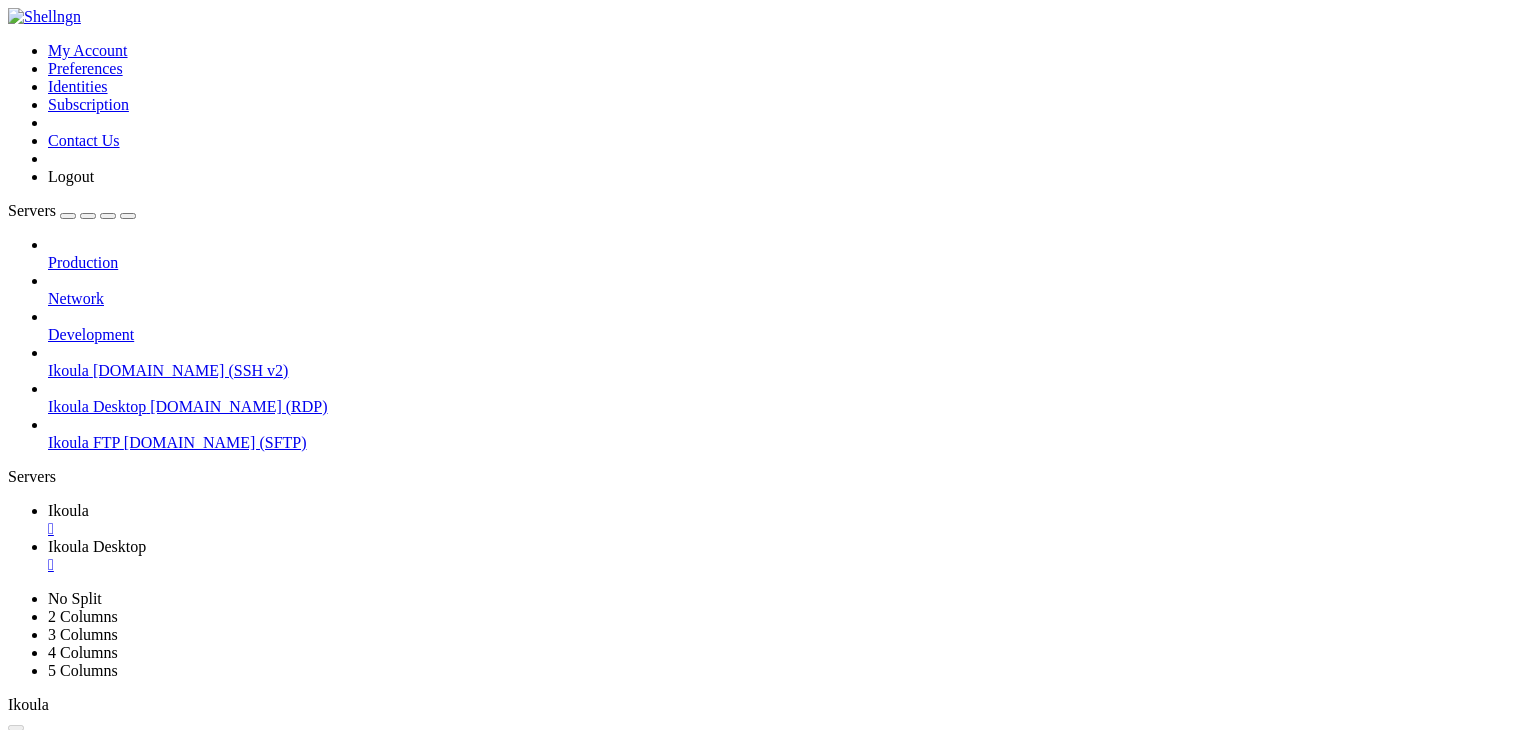 scroll, scrollTop: 714, scrollLeft: 0, axis: vertical 